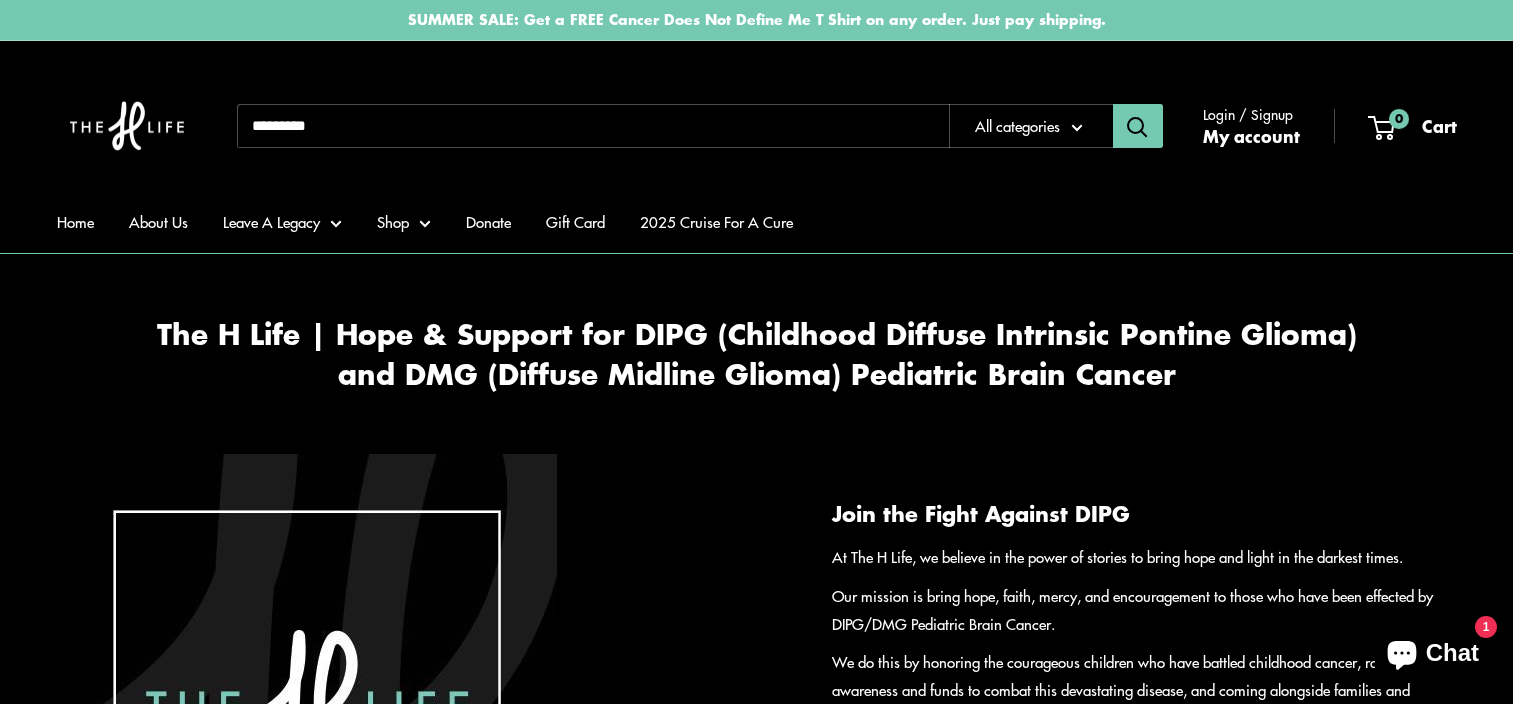 scroll, scrollTop: 0, scrollLeft: 0, axis: both 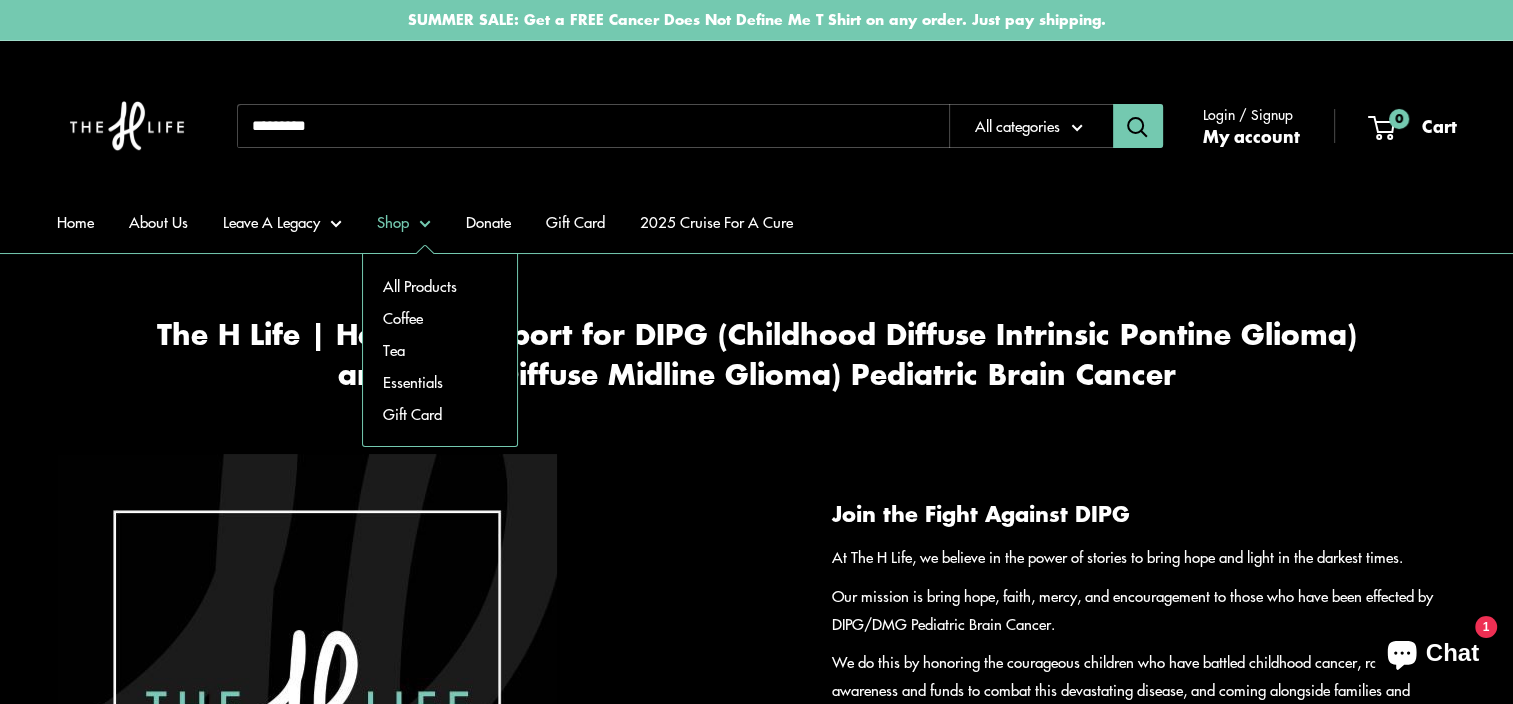 click on "Shop" at bounding box center (404, 222) 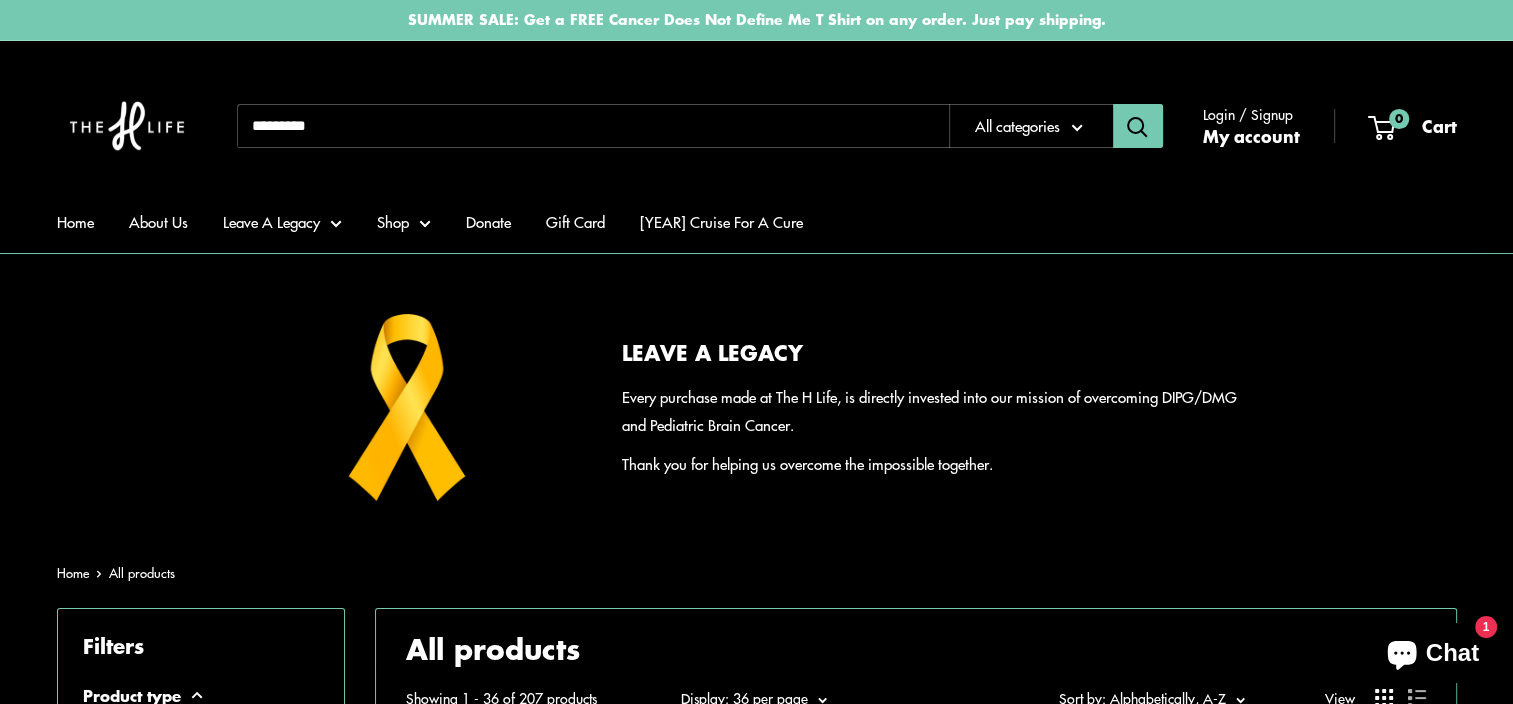 scroll, scrollTop: 100, scrollLeft: 0, axis: vertical 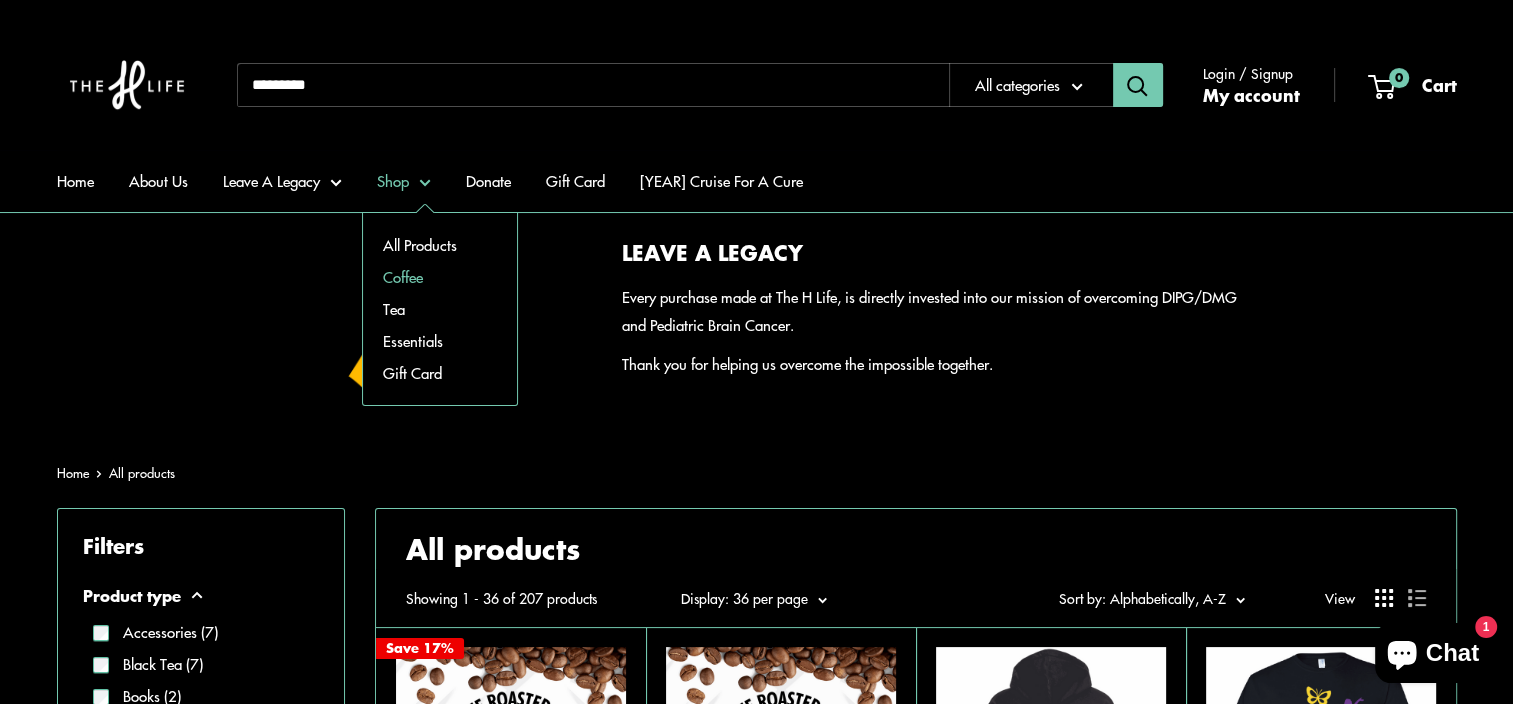 click on "Coffee" at bounding box center (440, 277) 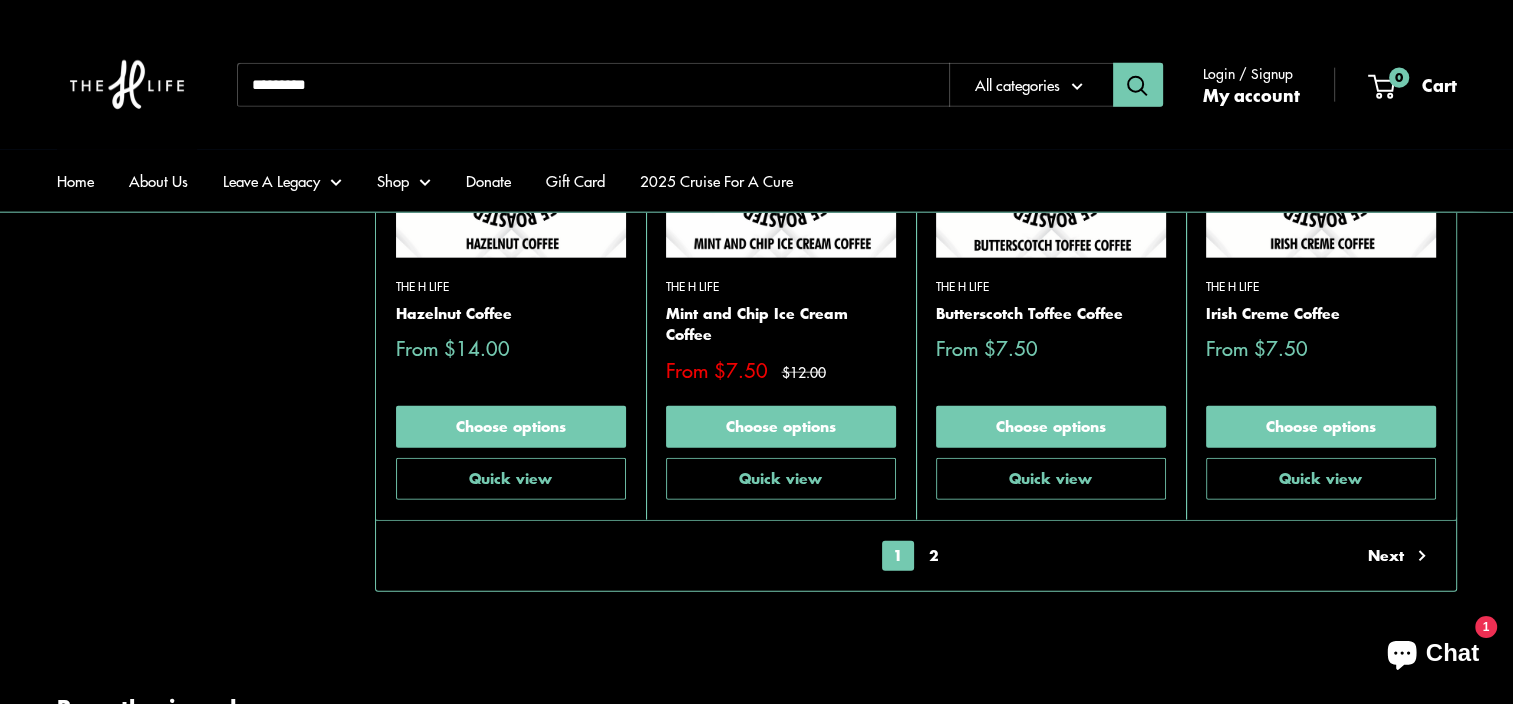 scroll, scrollTop: 4800, scrollLeft: 0, axis: vertical 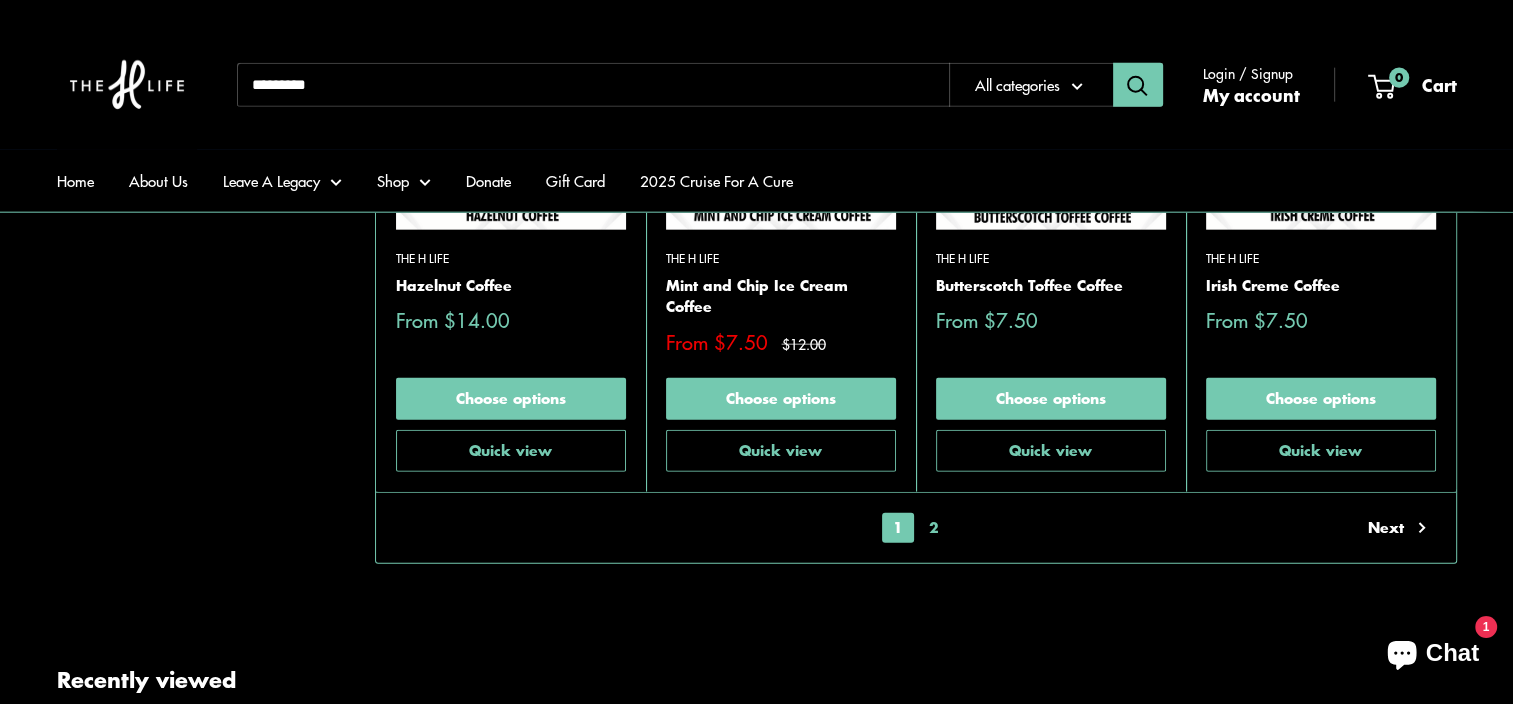click on "2" at bounding box center (934, 528) 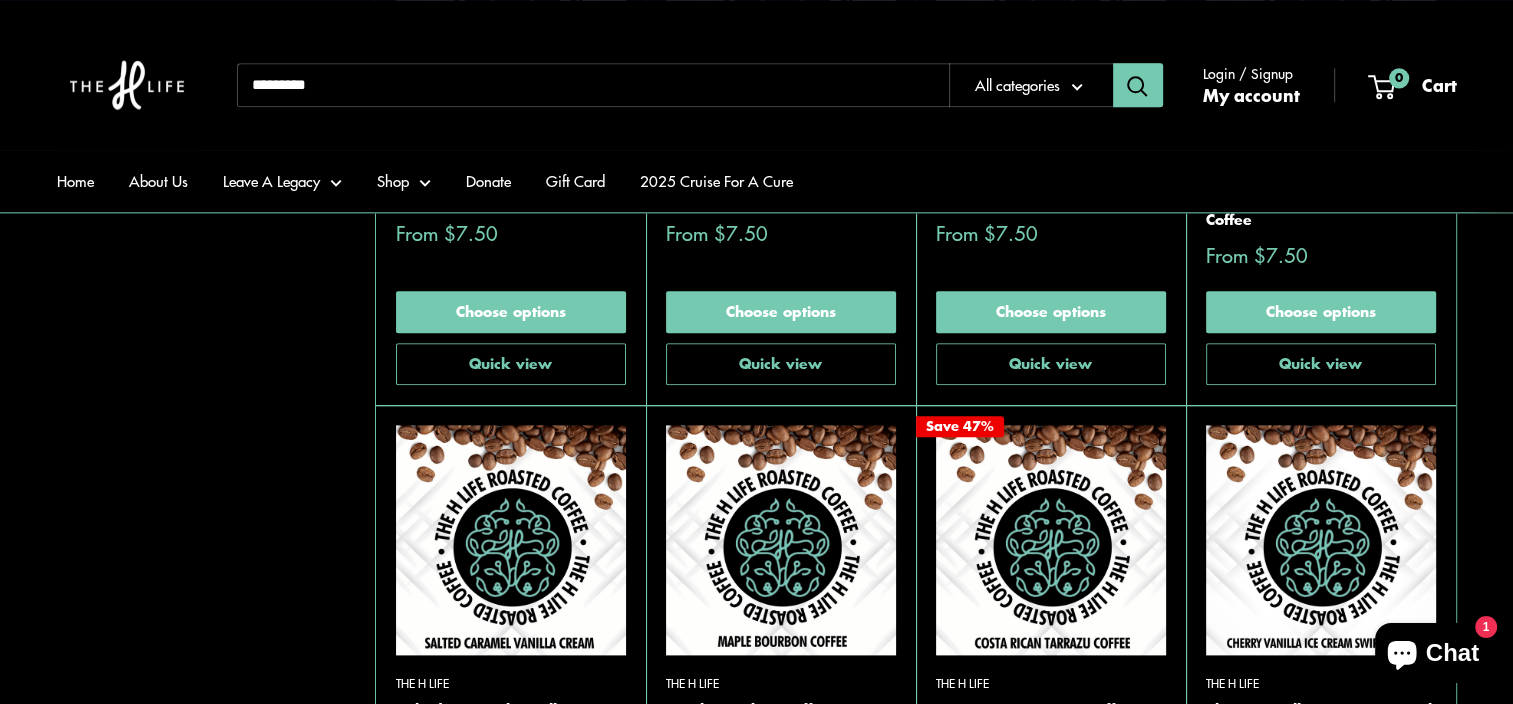 scroll, scrollTop: 2469, scrollLeft: 0, axis: vertical 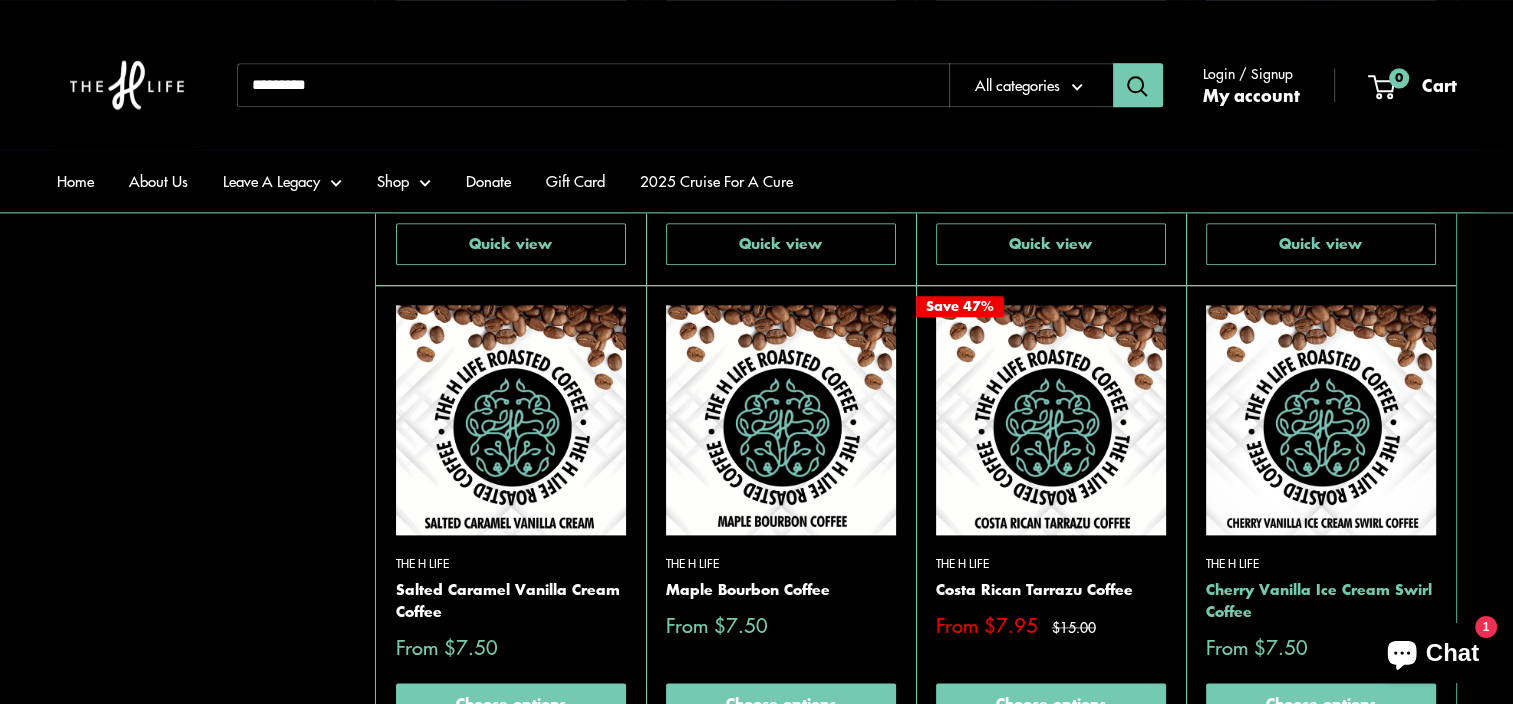click on "Cherry Vanilla Ice Cream Swirl Coffee" at bounding box center (1321, 600) 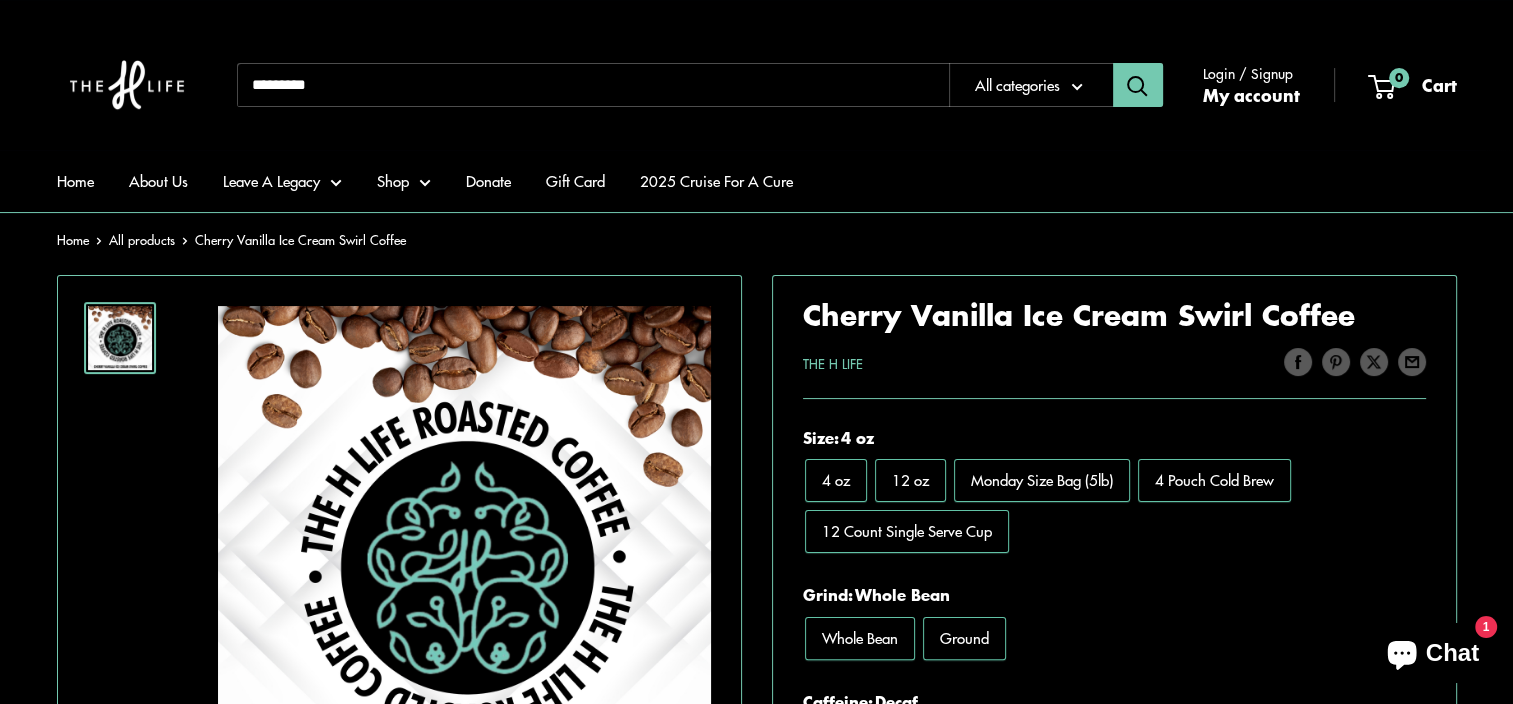 scroll, scrollTop: 300, scrollLeft: 0, axis: vertical 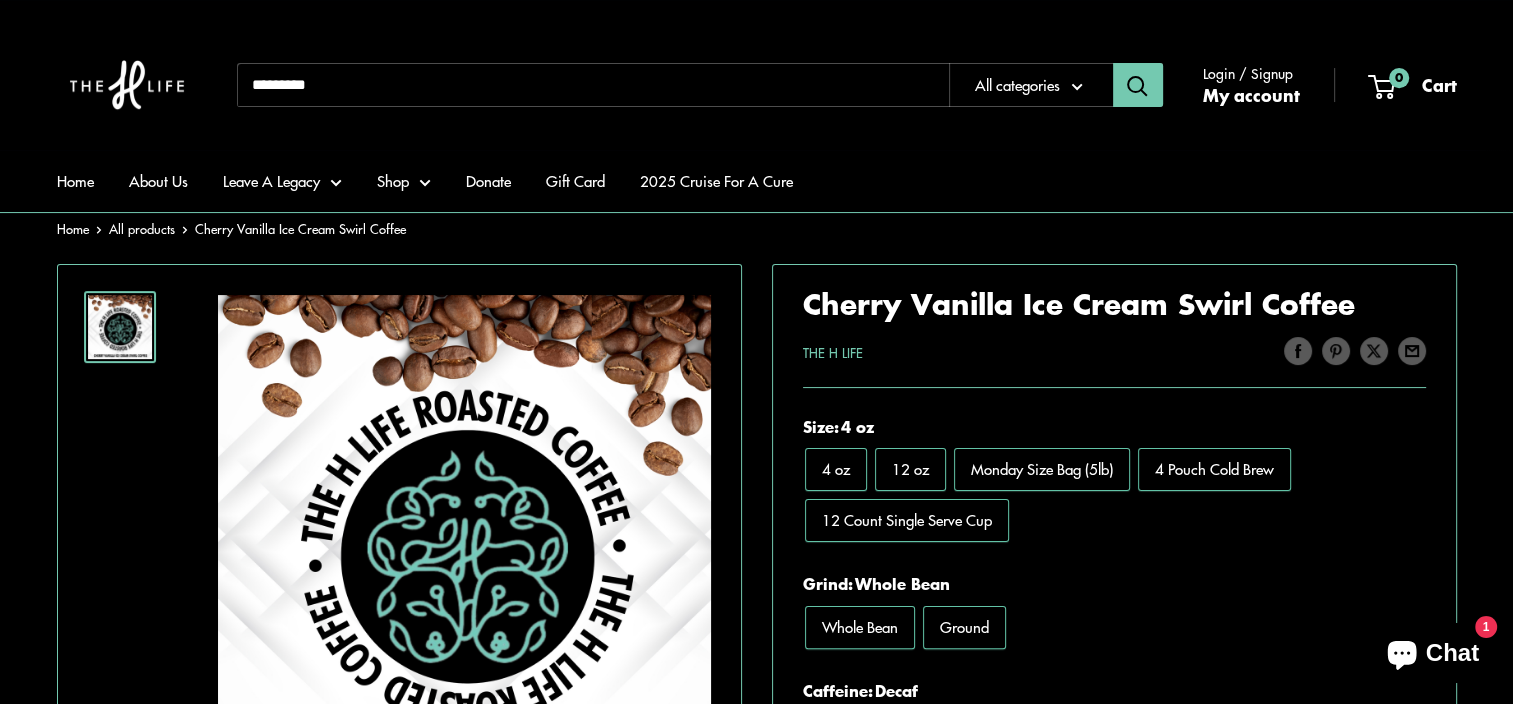click on "Ground" at bounding box center (964, 627) 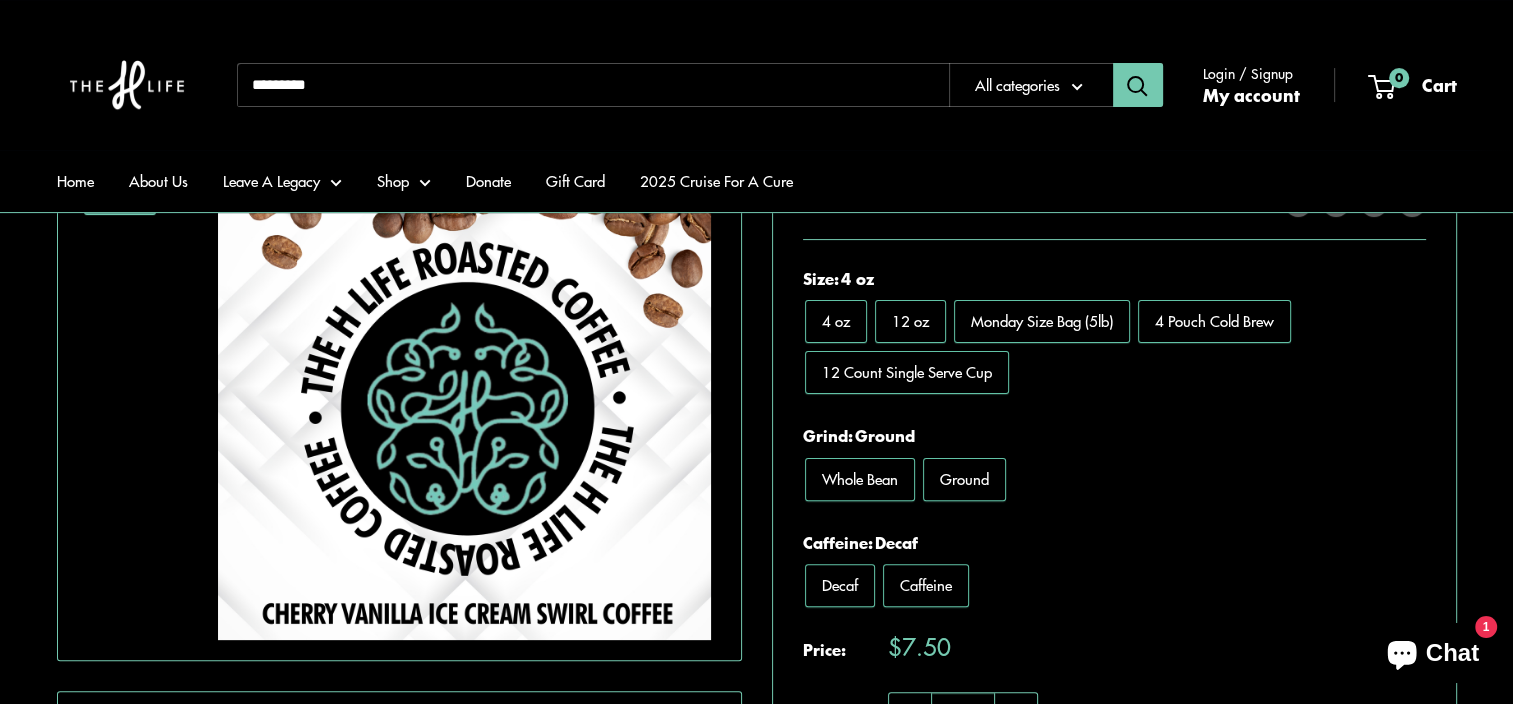 scroll, scrollTop: 500, scrollLeft: 0, axis: vertical 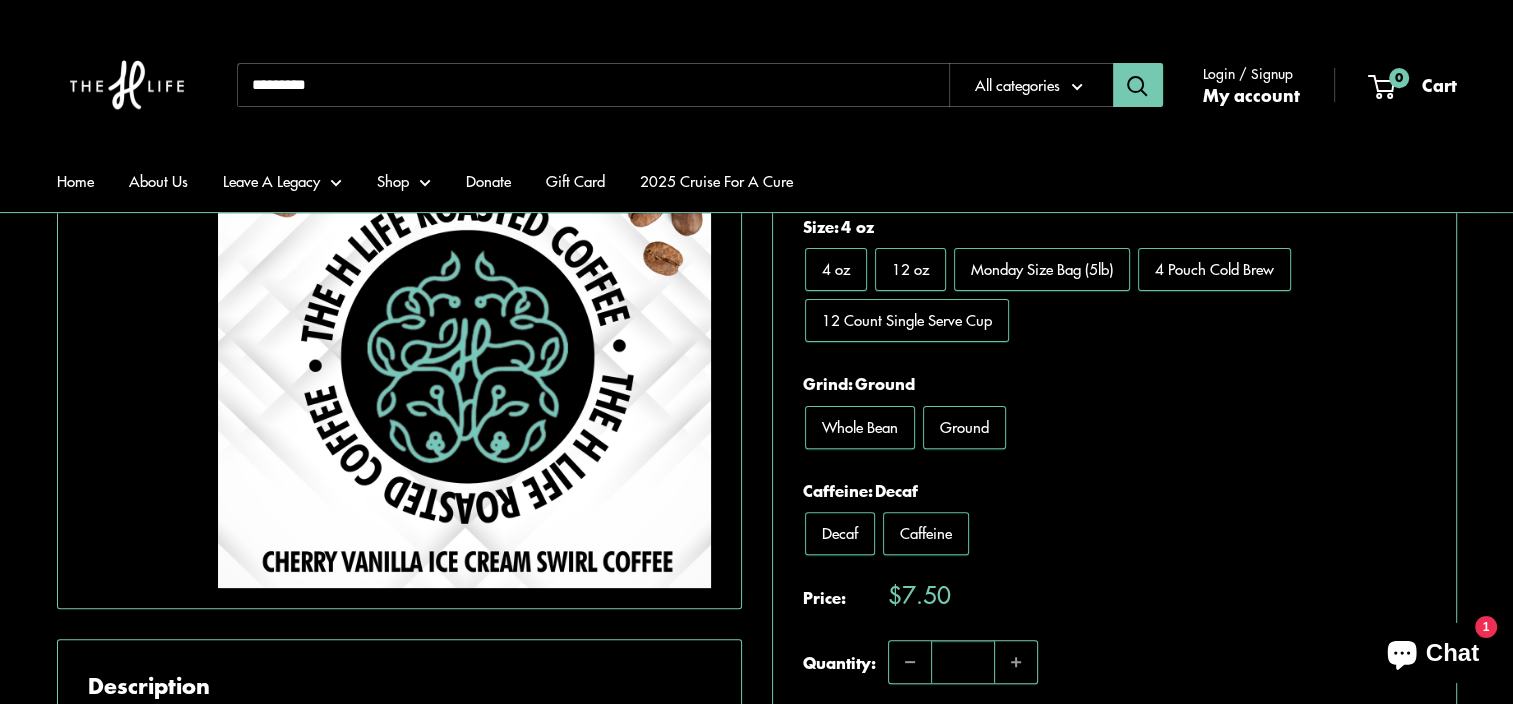 click on "4 Pouch Cold Brew" at bounding box center [1214, 268] 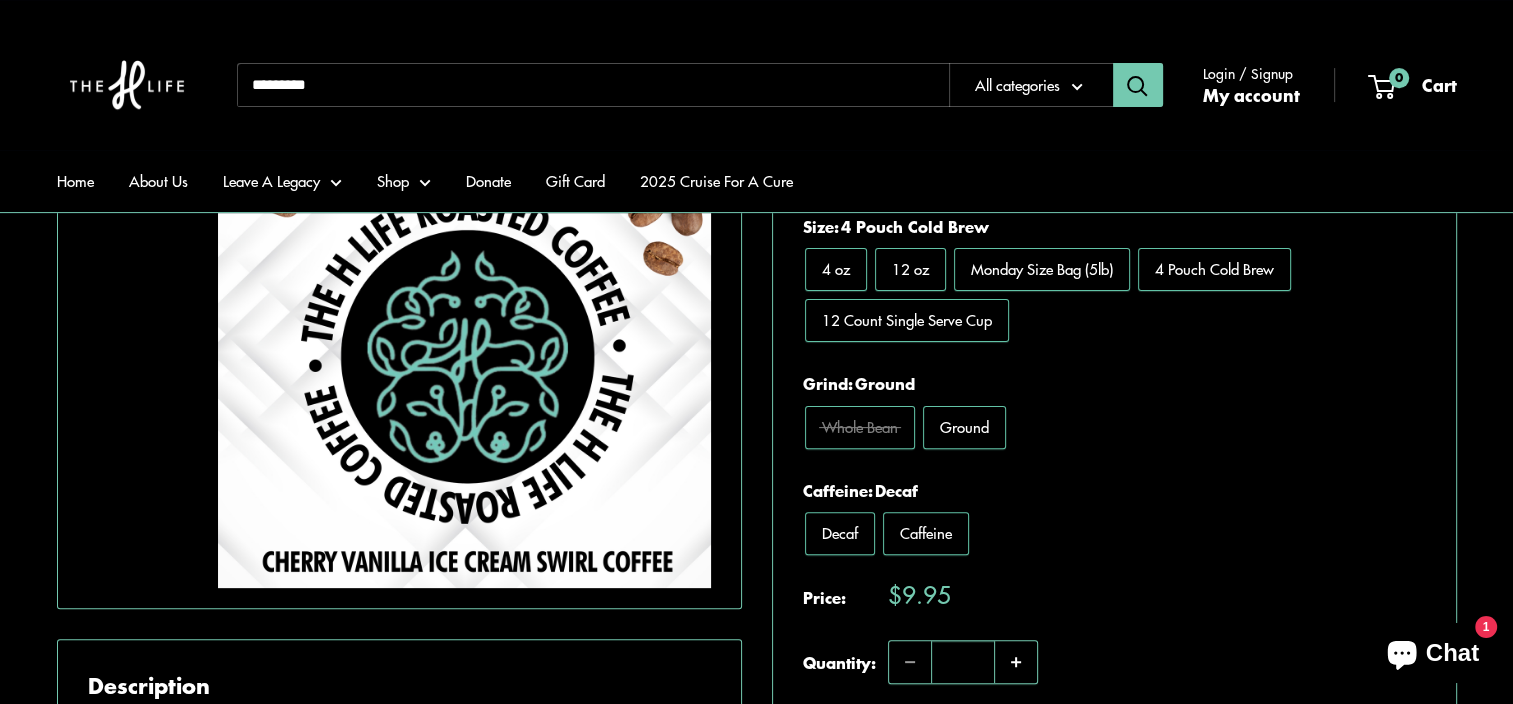 click at bounding box center [1016, 662] 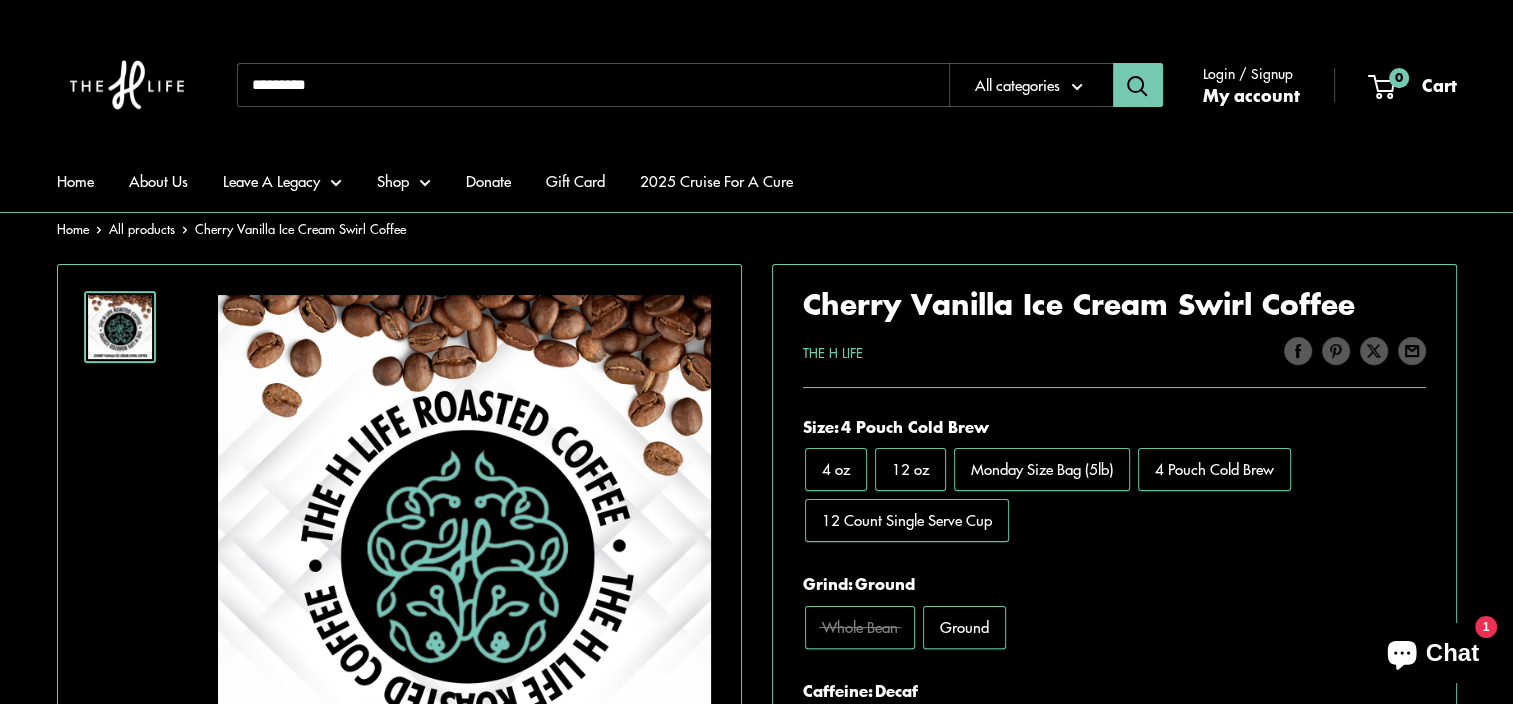 scroll, scrollTop: 300, scrollLeft: 0, axis: vertical 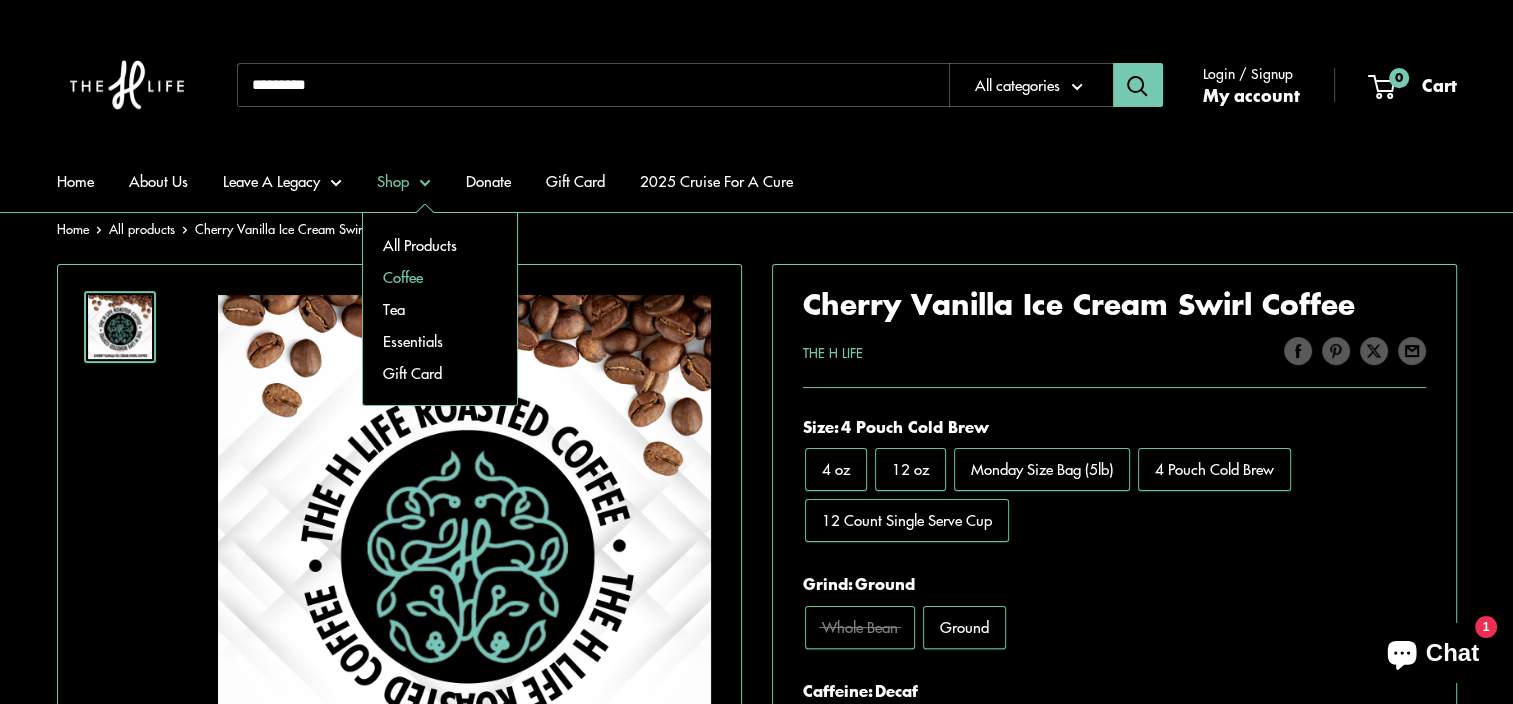 click on "Coffee" at bounding box center (440, 277) 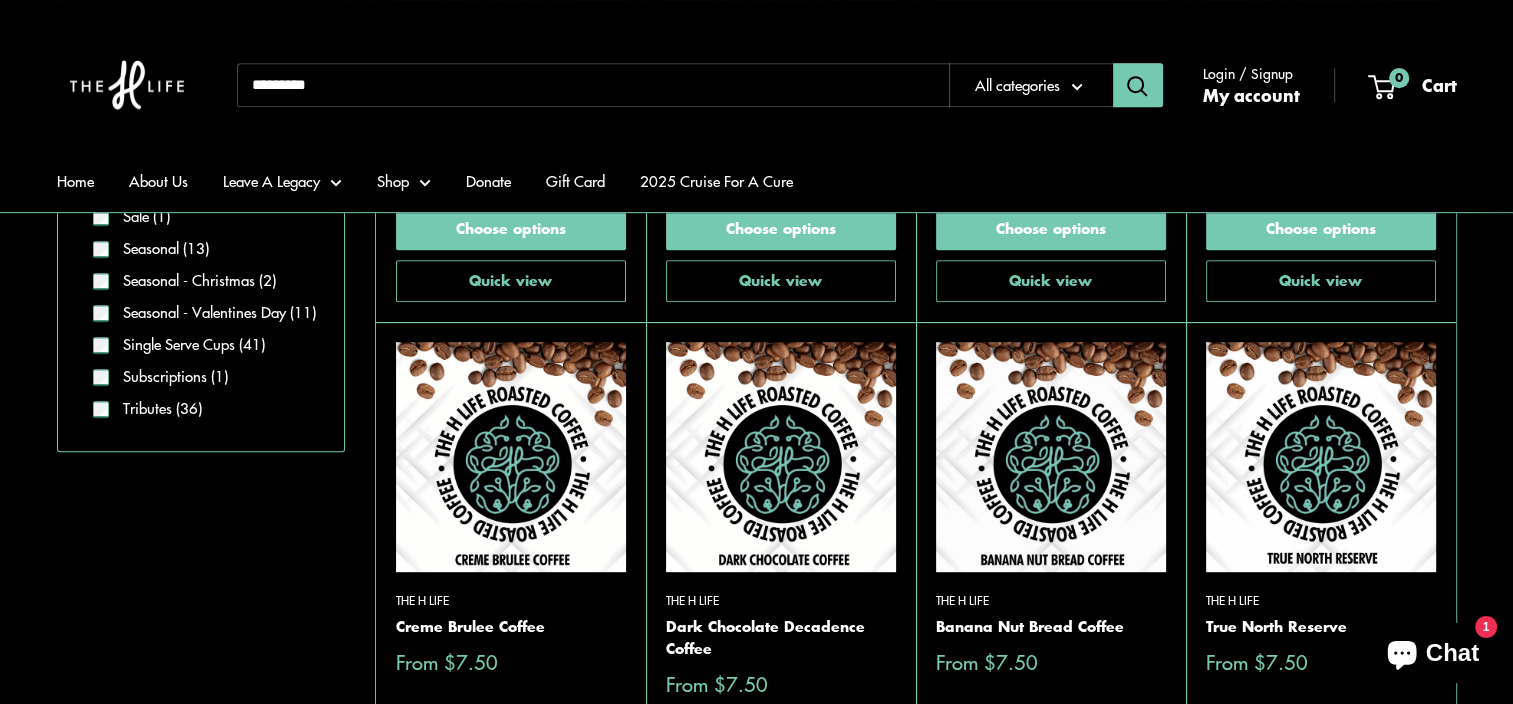 scroll, scrollTop: 900, scrollLeft: 0, axis: vertical 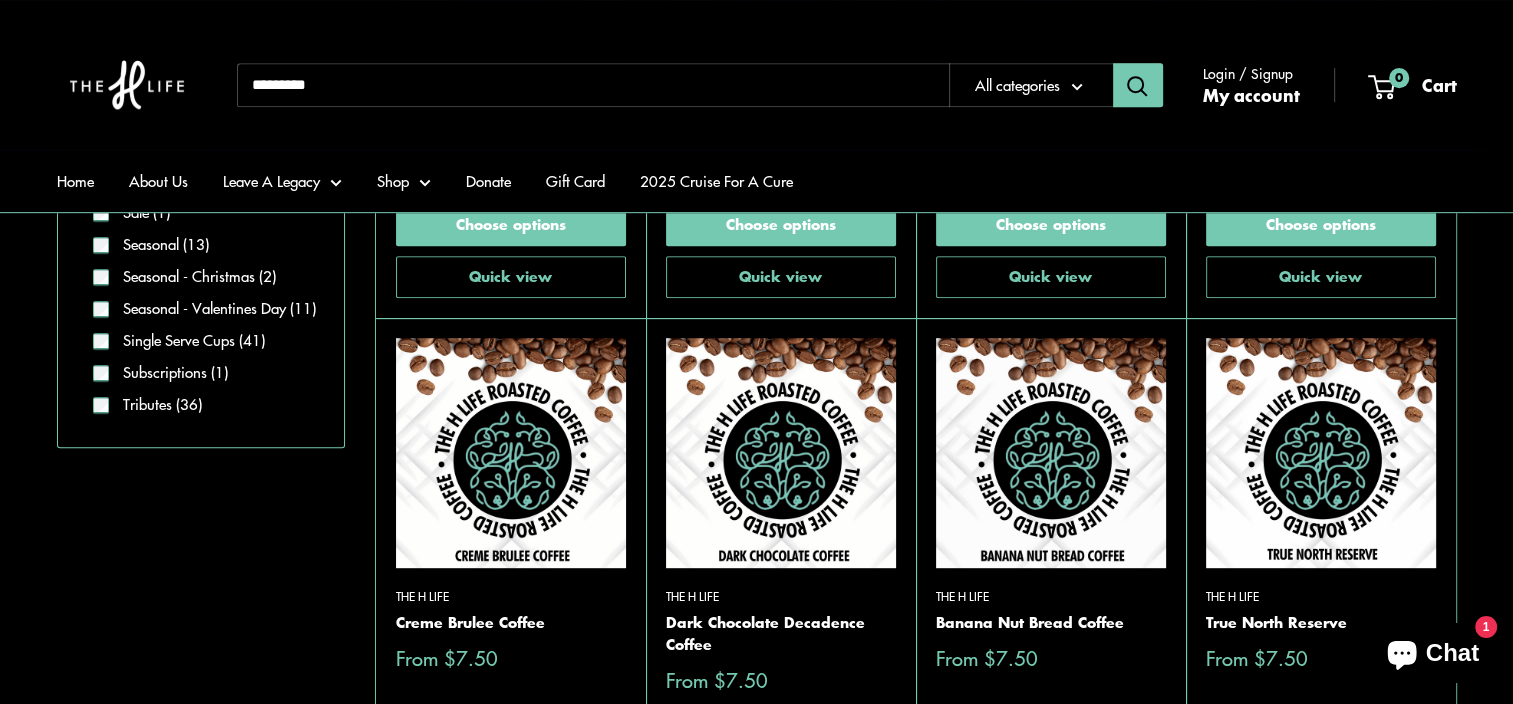 click at bounding box center (0, 0) 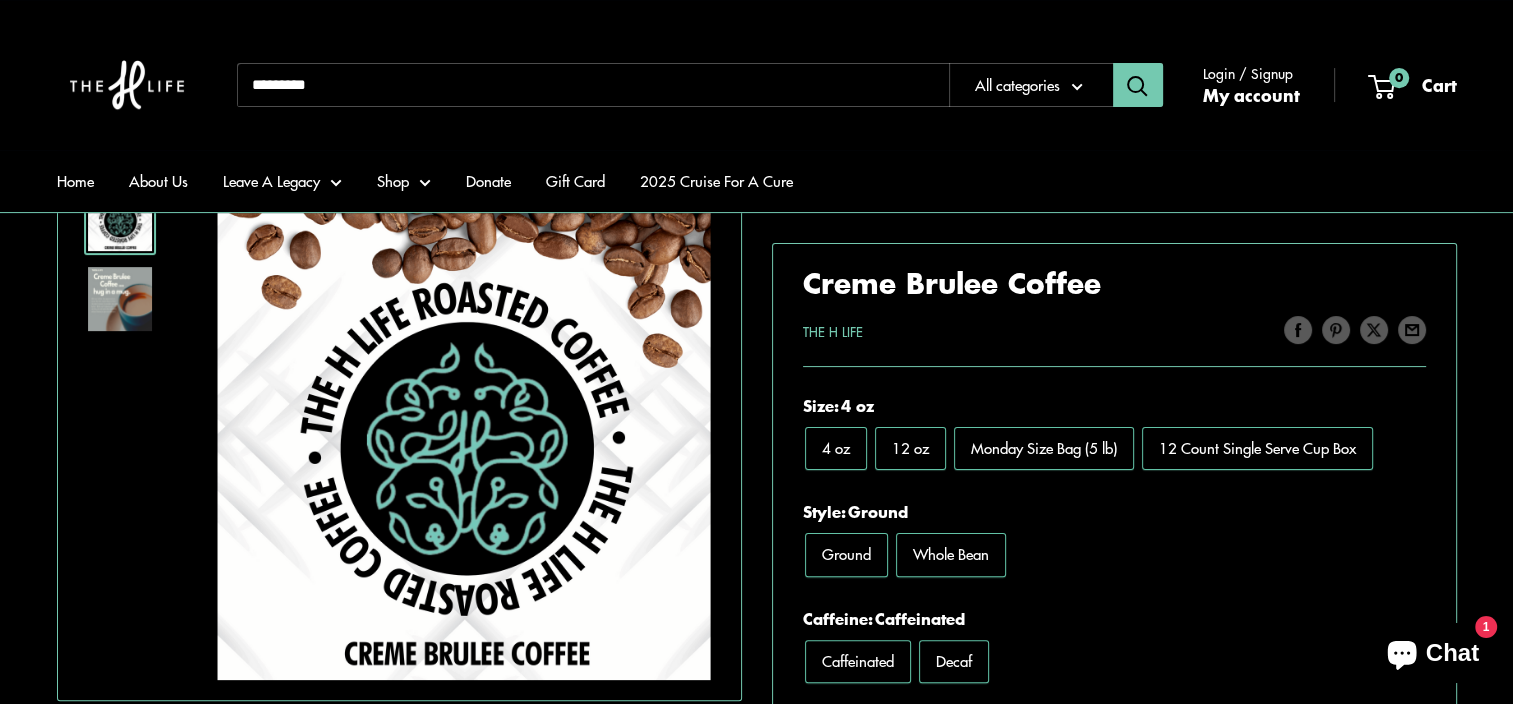scroll, scrollTop: 400, scrollLeft: 0, axis: vertical 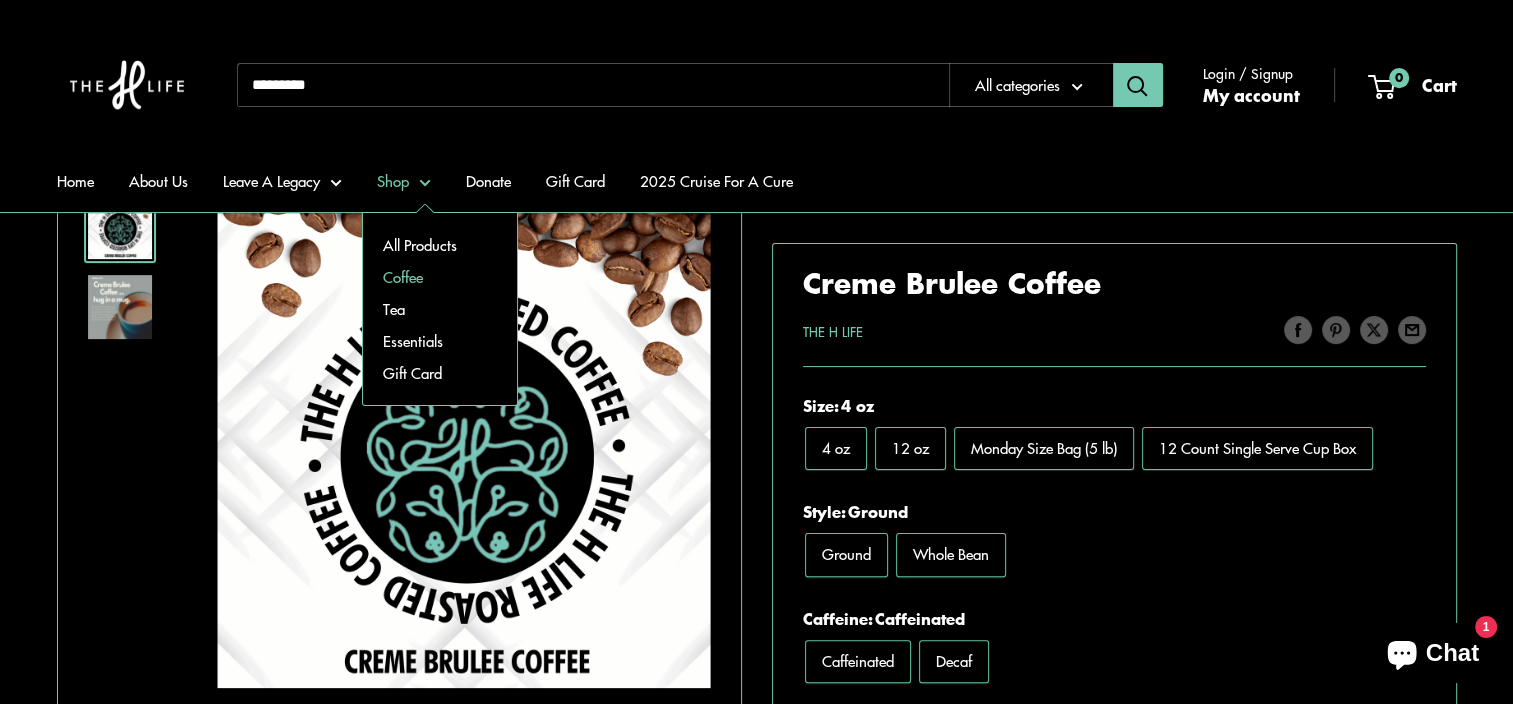 click on "Coffee" at bounding box center [440, 277] 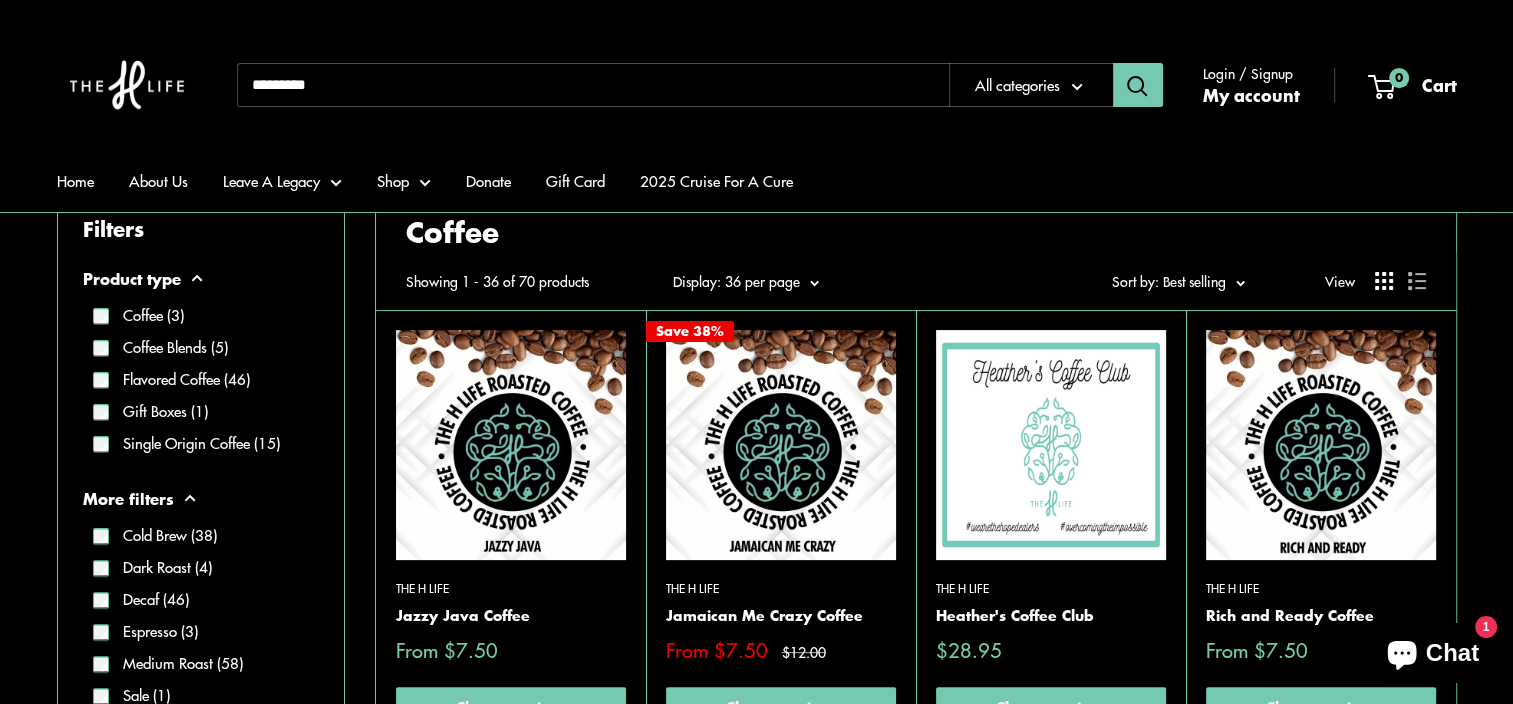 scroll, scrollTop: 600, scrollLeft: 0, axis: vertical 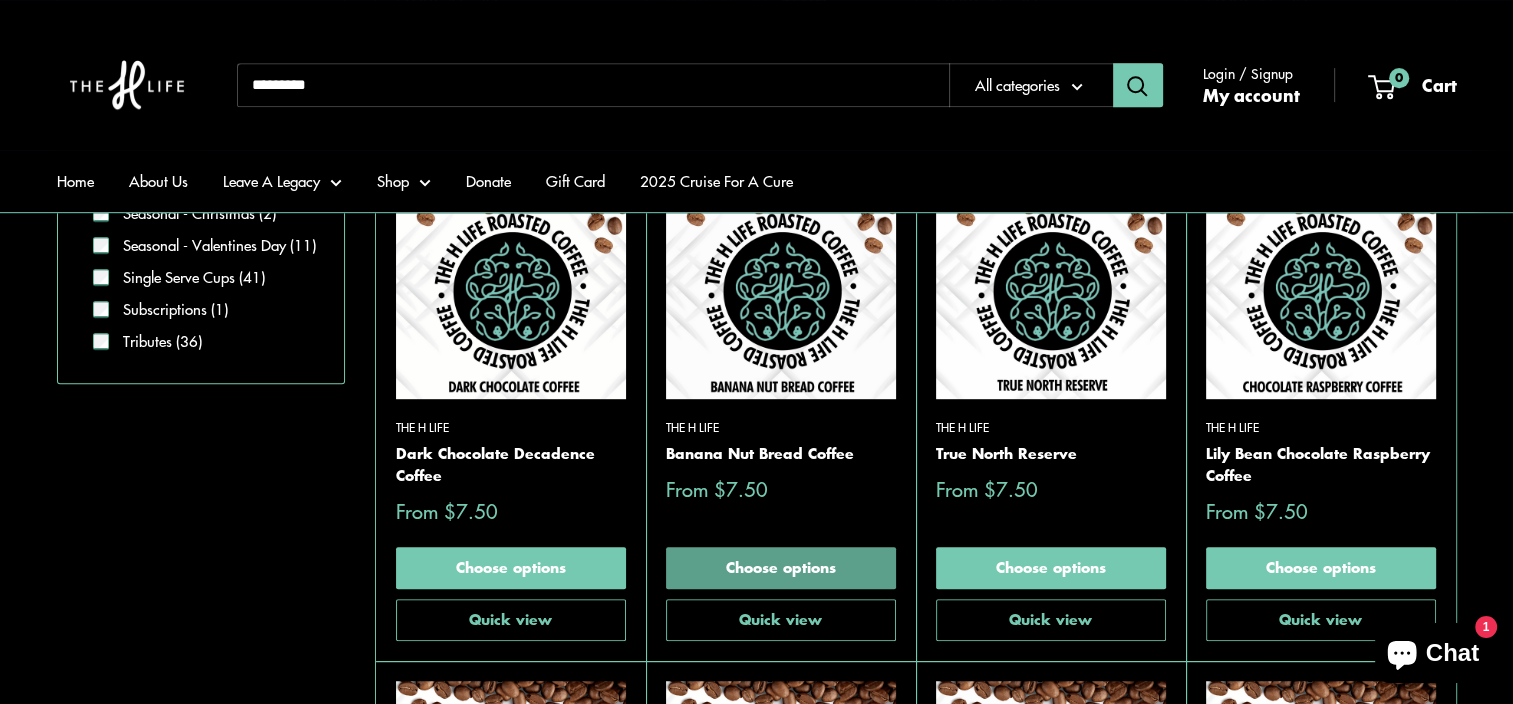 click on "Choose options" at bounding box center (781, 568) 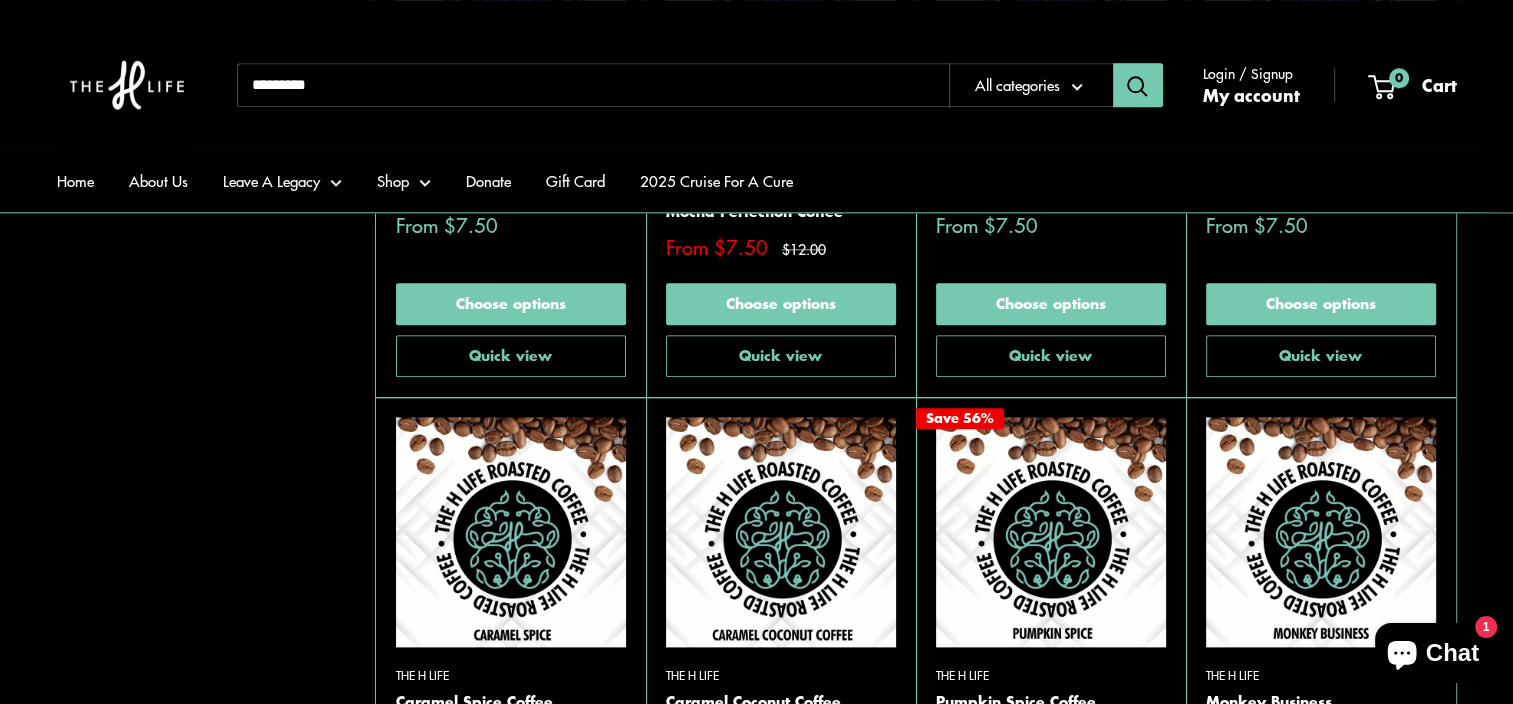 scroll, scrollTop: 2369, scrollLeft: 0, axis: vertical 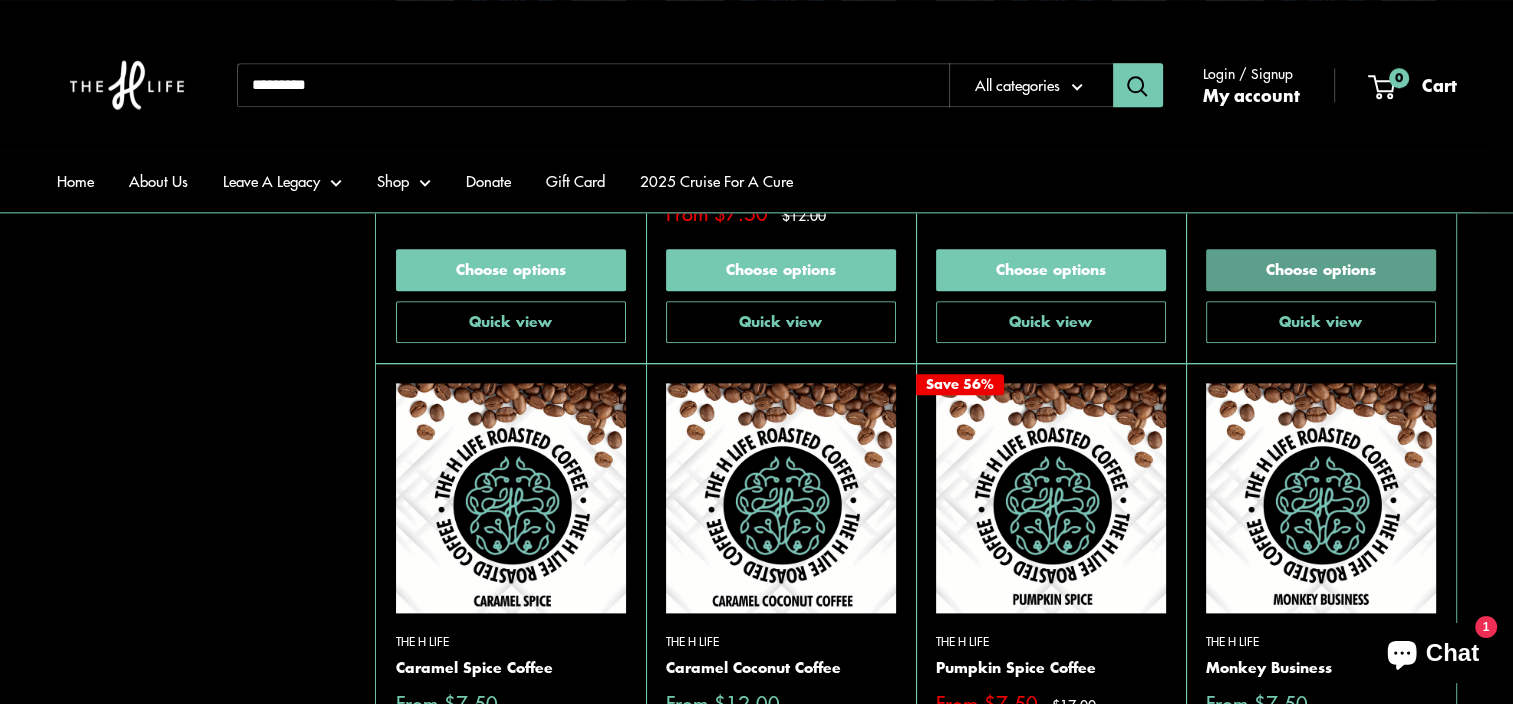 click on "Choose options" at bounding box center (1321, 270) 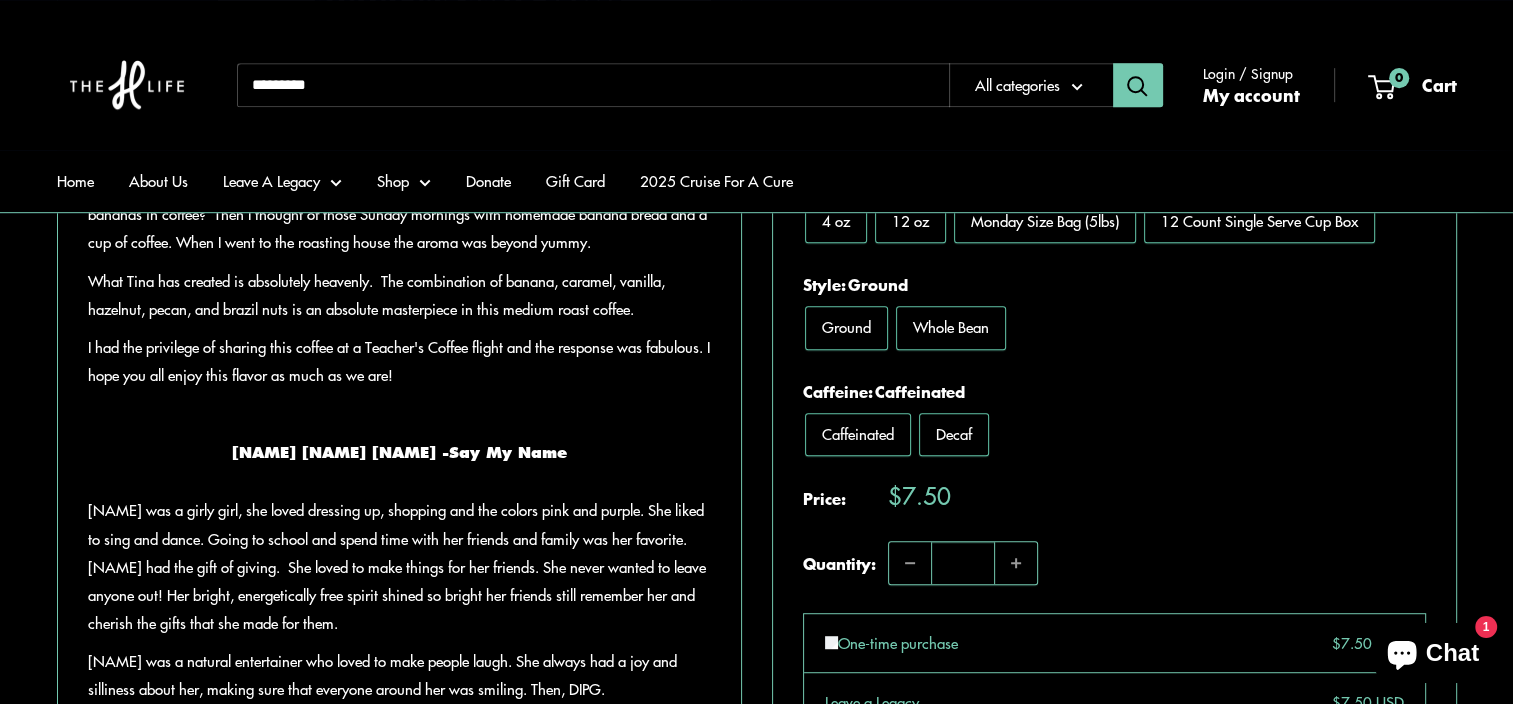 scroll, scrollTop: 1000, scrollLeft: 0, axis: vertical 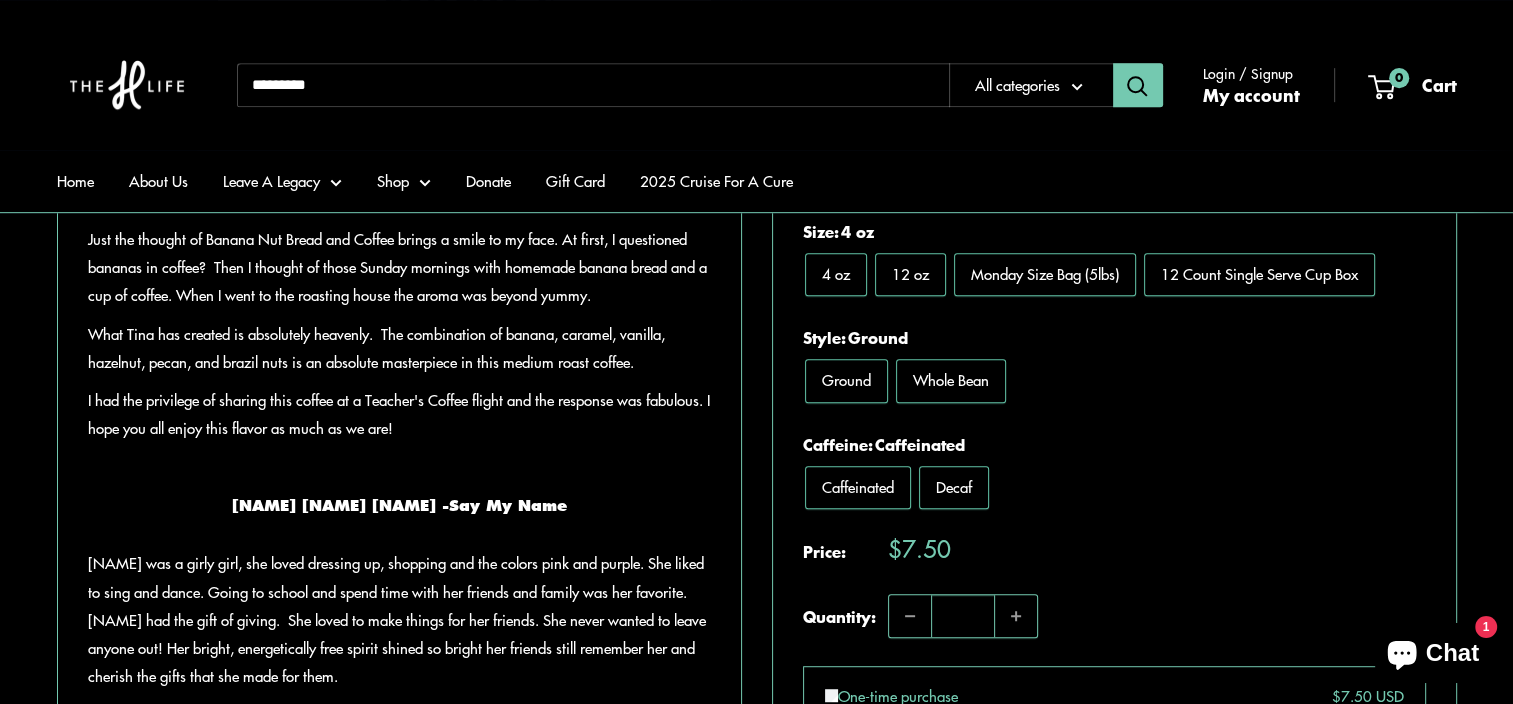click on "Decaf" at bounding box center (954, 485) 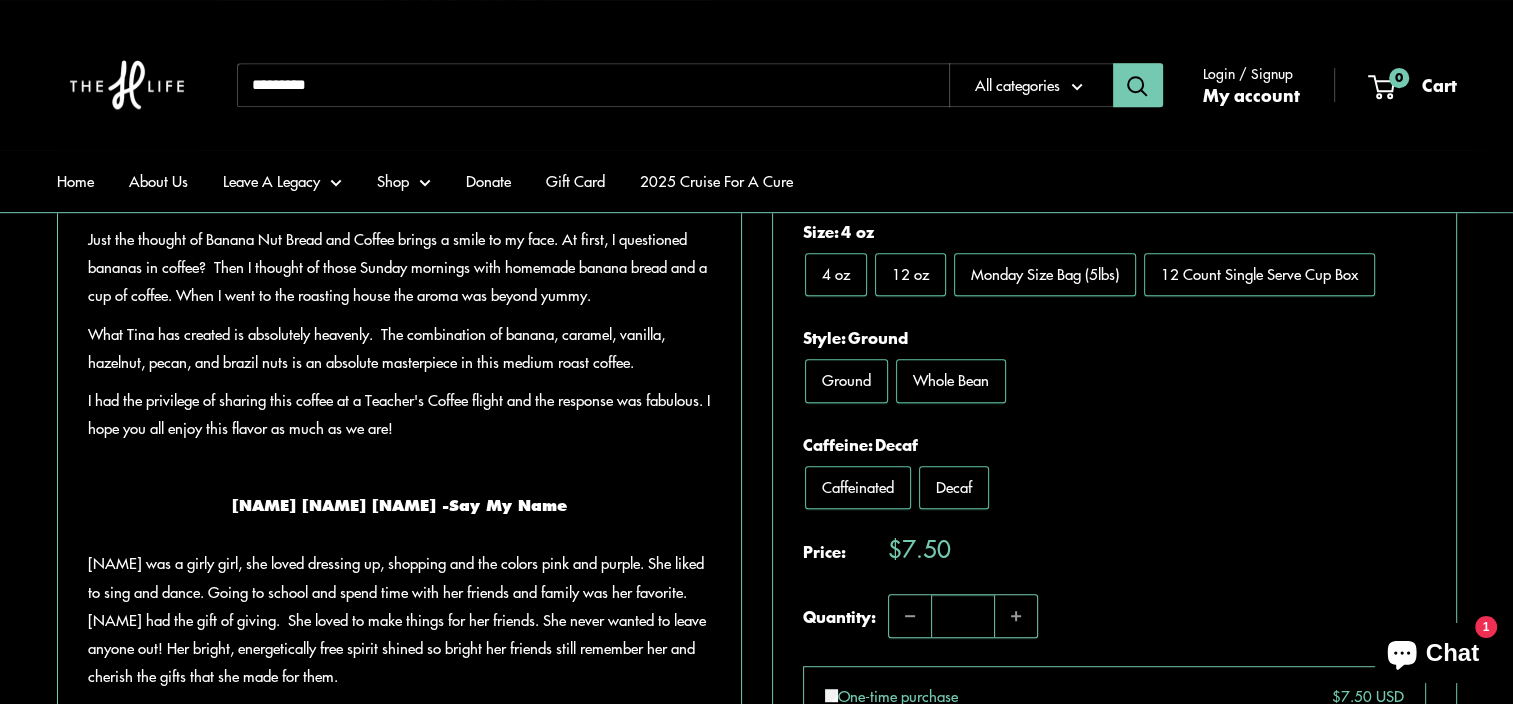 click on "Caffeinated" at bounding box center (858, 485) 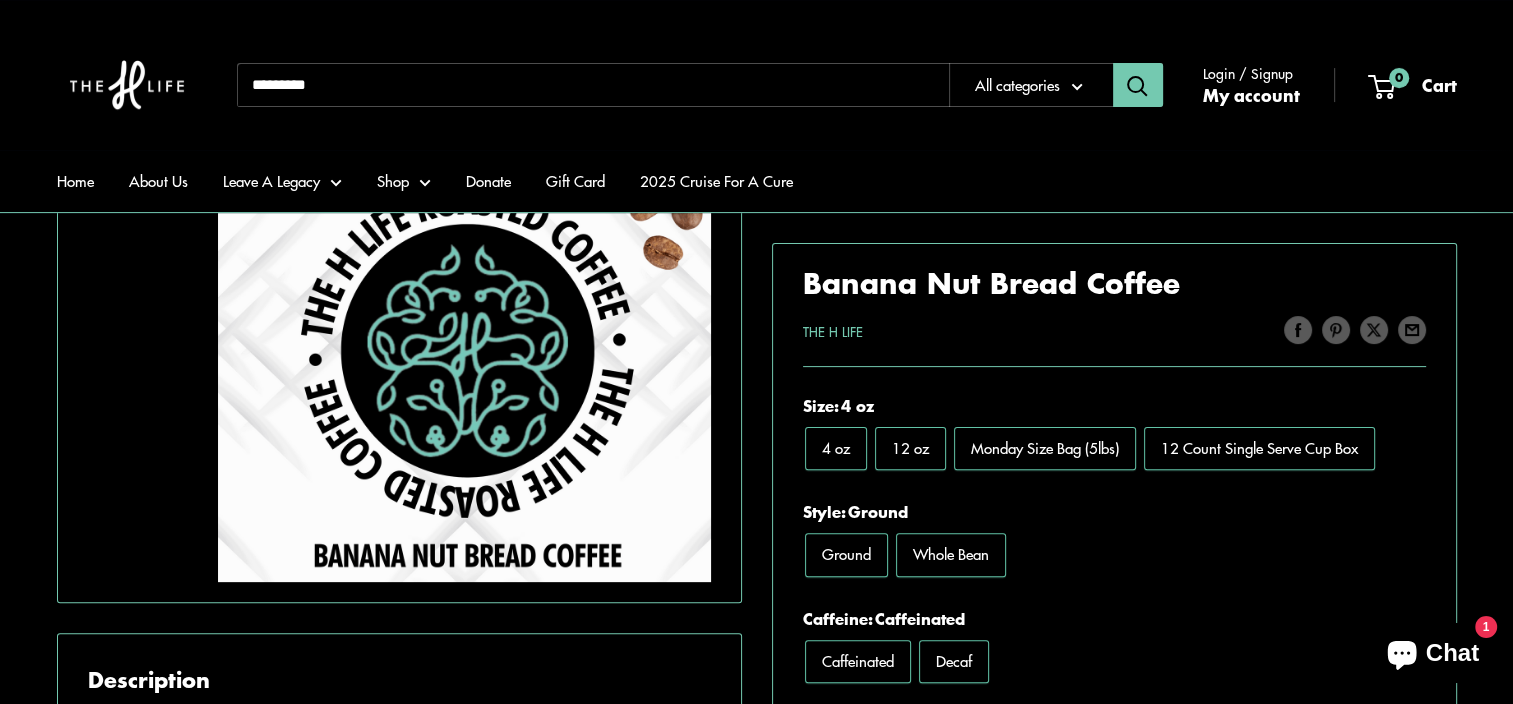 scroll, scrollTop: 500, scrollLeft: 0, axis: vertical 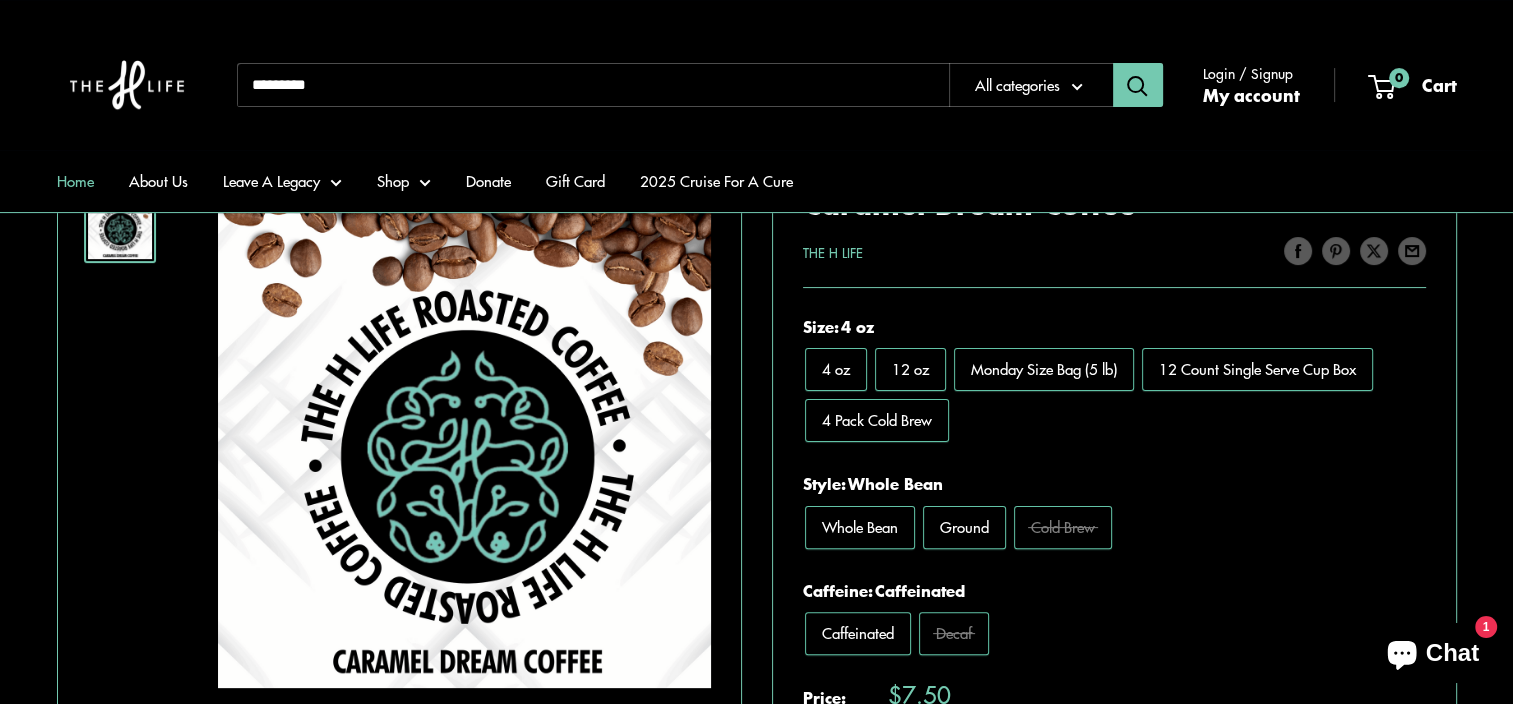 click on "Home" at bounding box center (75, 181) 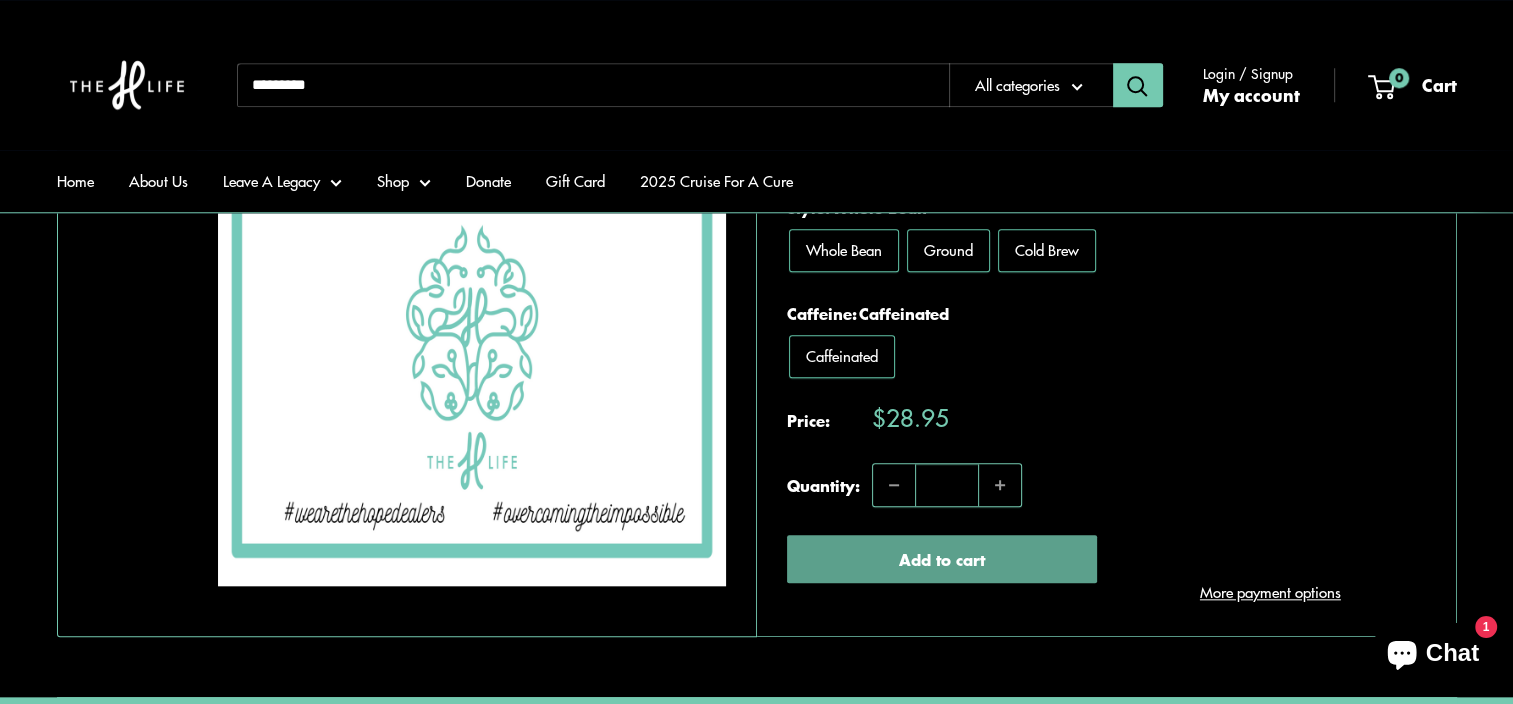 scroll, scrollTop: 1700, scrollLeft: 0, axis: vertical 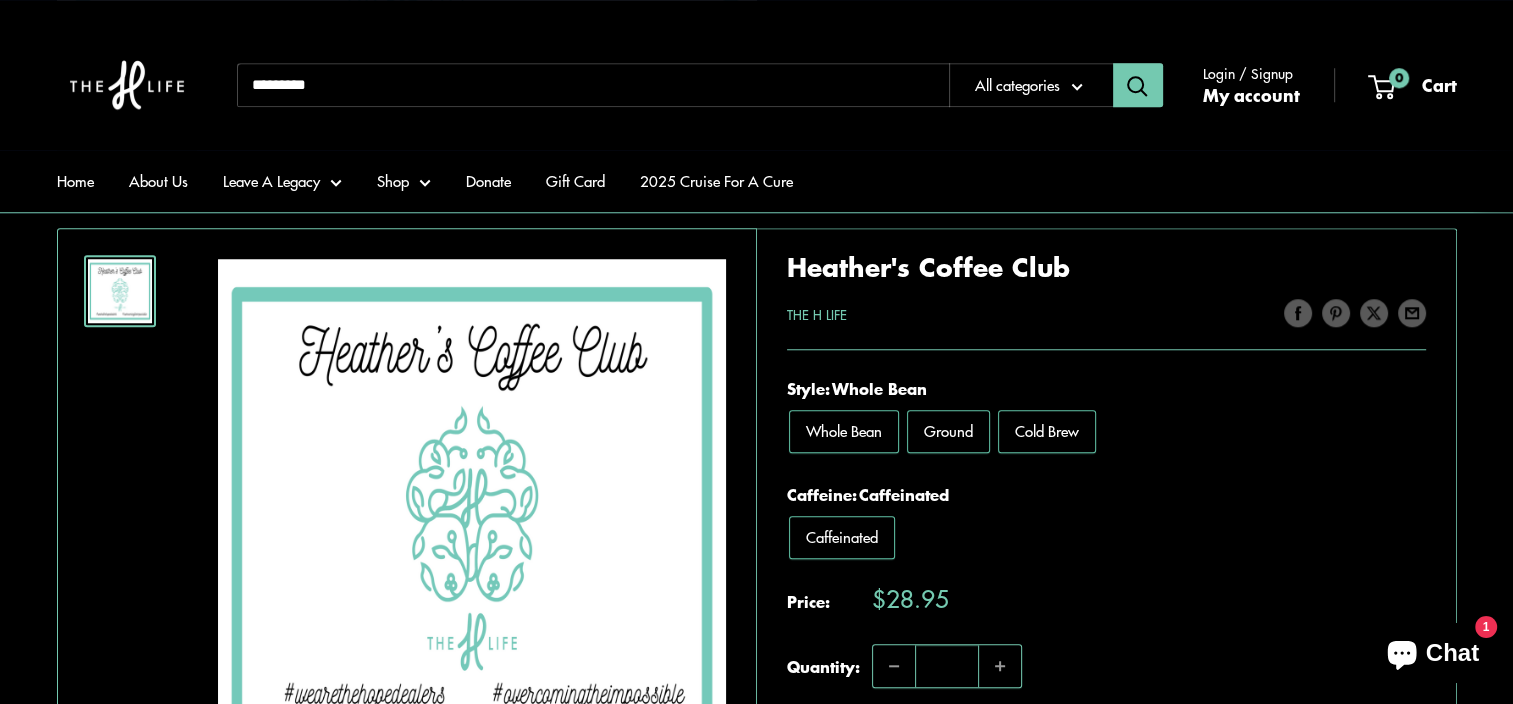 click on "Cold Brew" at bounding box center [1047, 430] 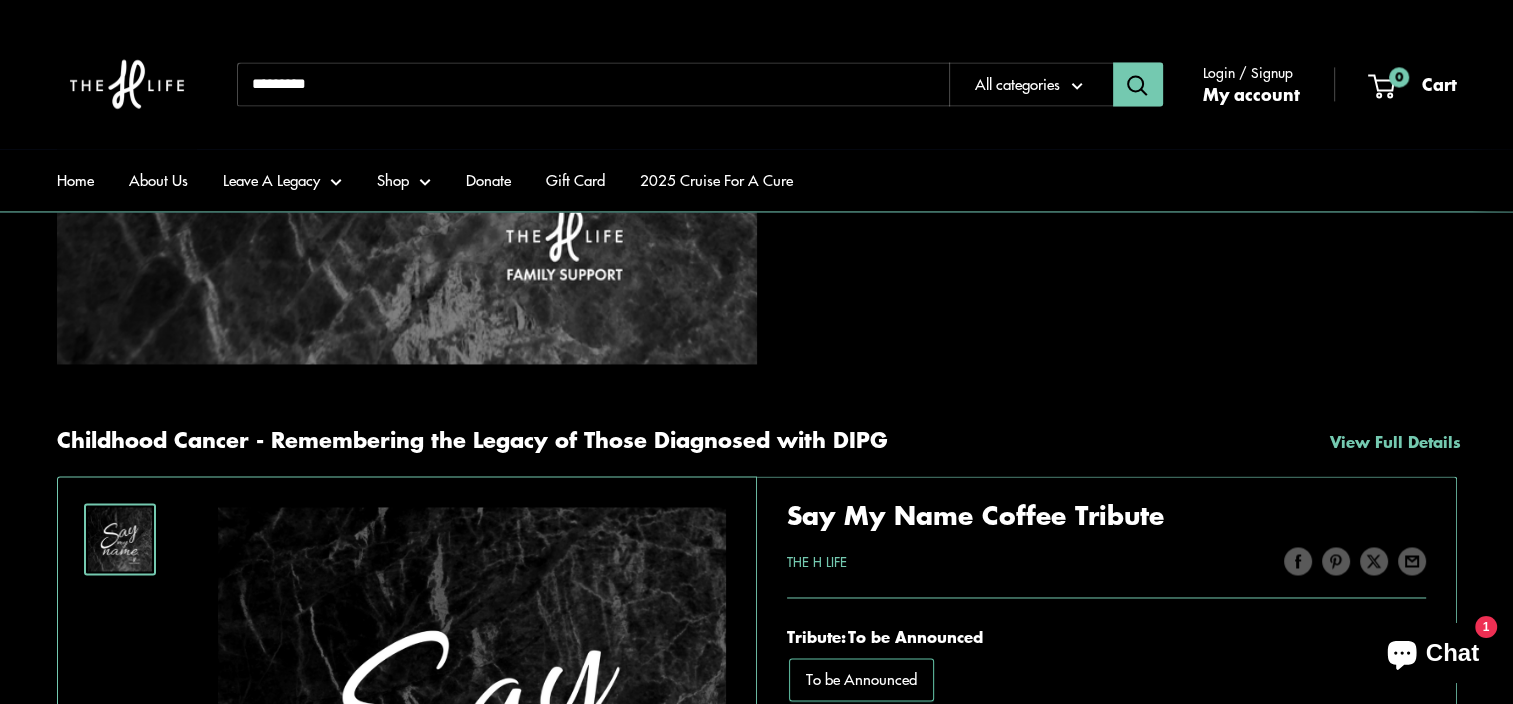 scroll, scrollTop: 3300, scrollLeft: 0, axis: vertical 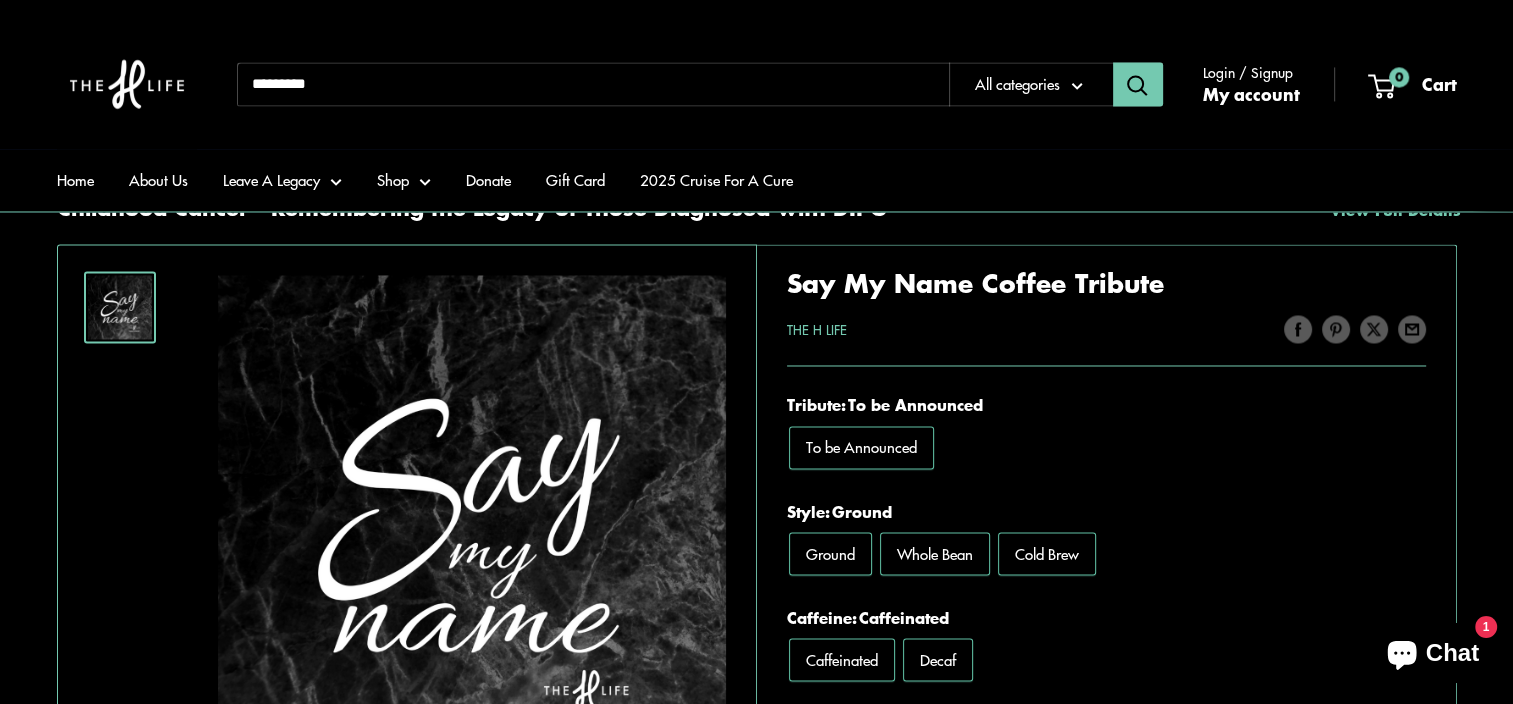 click on "Cold Brew" at bounding box center (1047, 553) 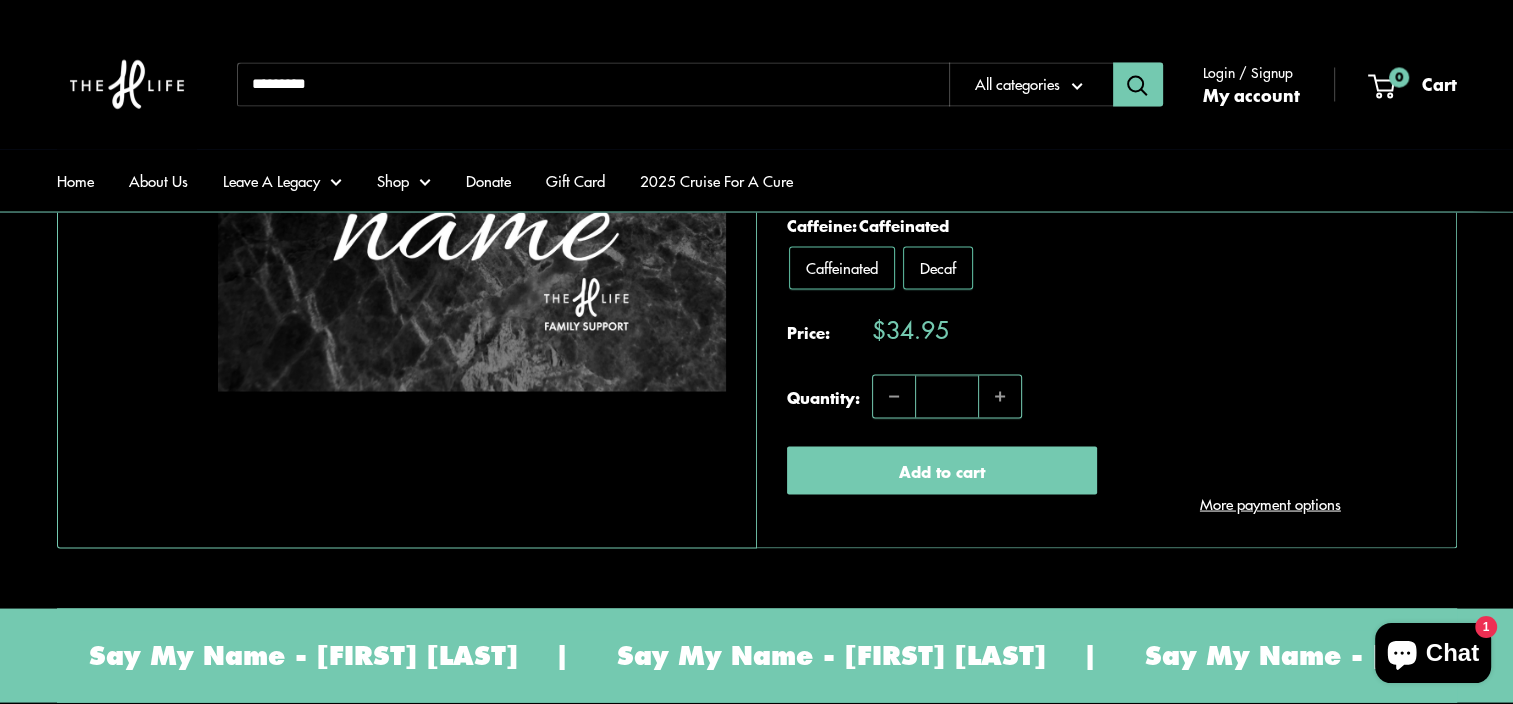 scroll, scrollTop: 4000, scrollLeft: 0, axis: vertical 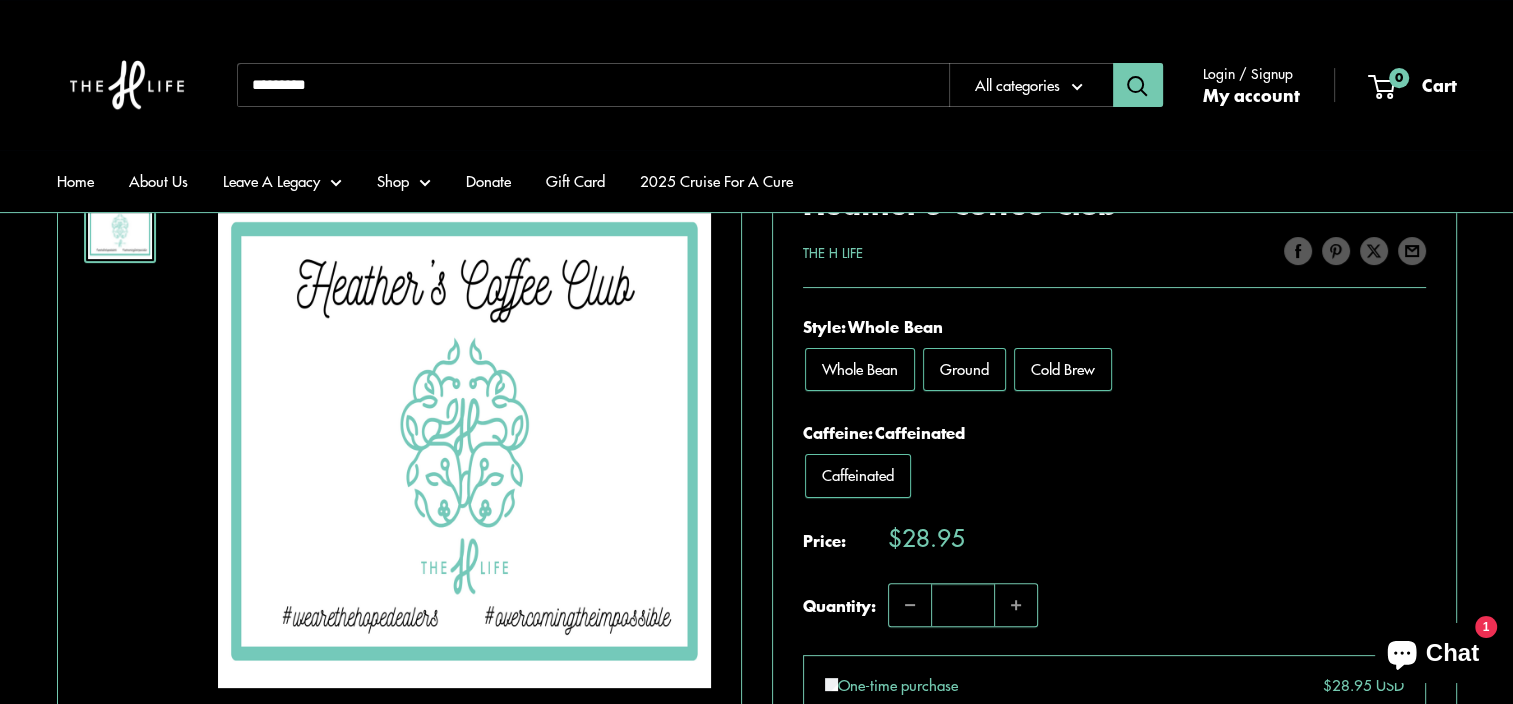 click on "Cold Brew" at bounding box center (1063, 368) 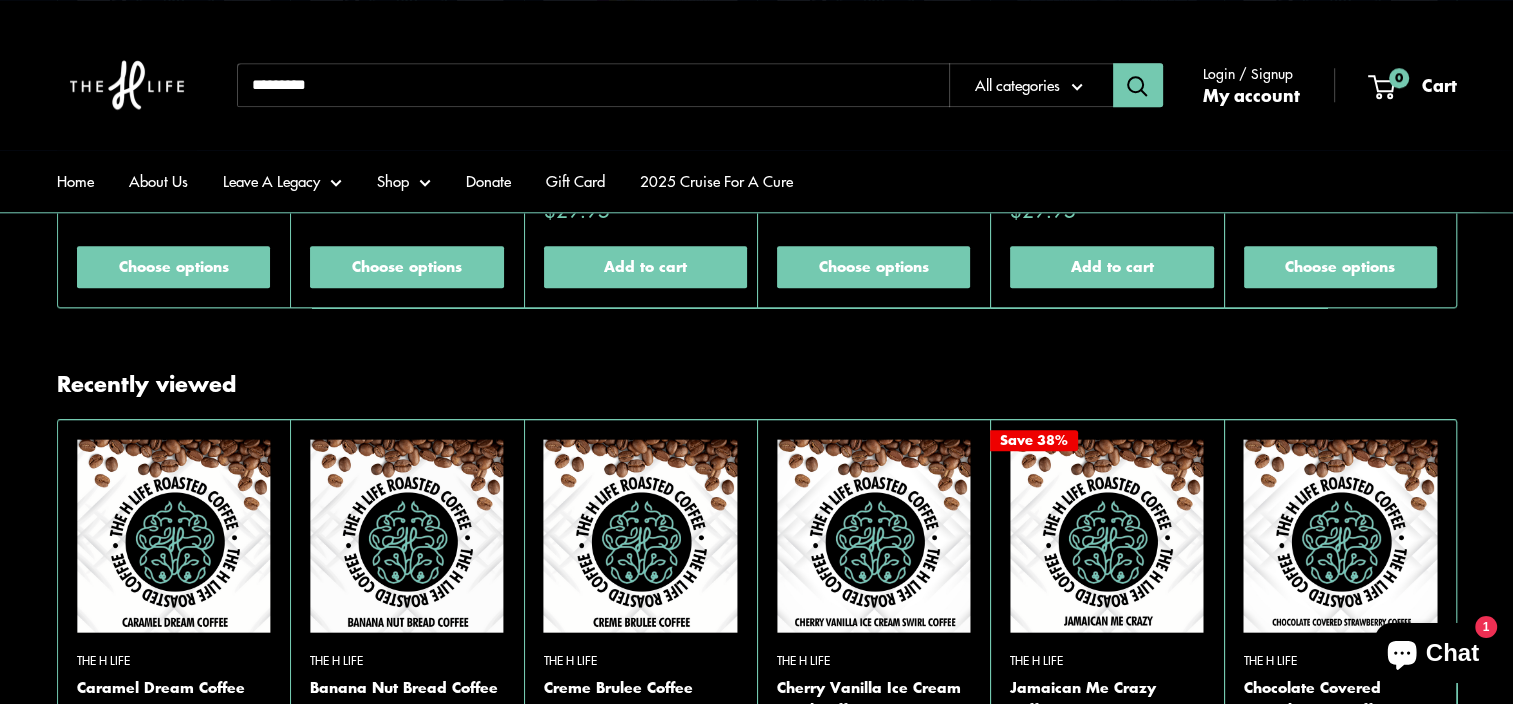 scroll, scrollTop: 2000, scrollLeft: 0, axis: vertical 